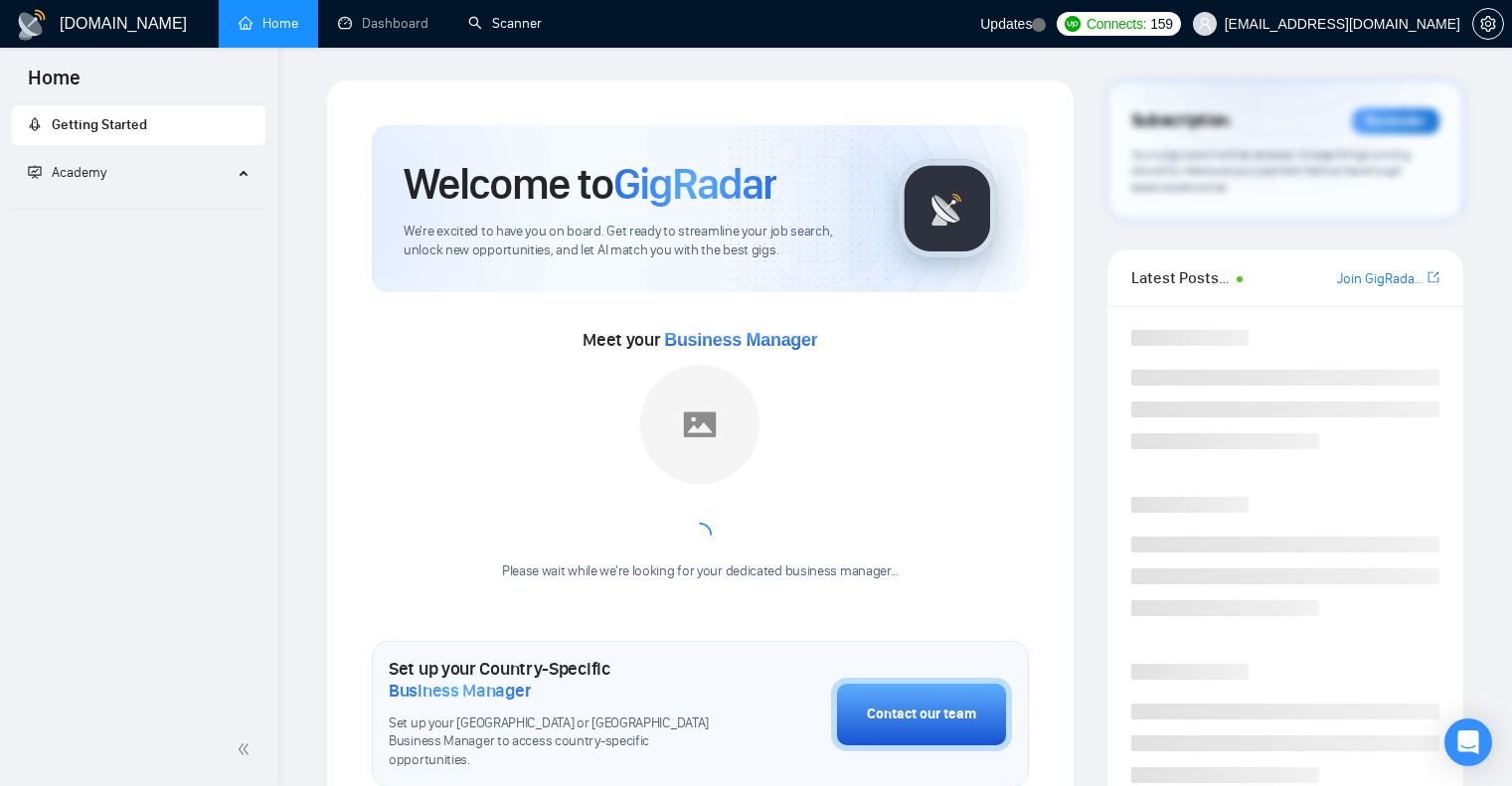 scroll, scrollTop: 0, scrollLeft: 0, axis: both 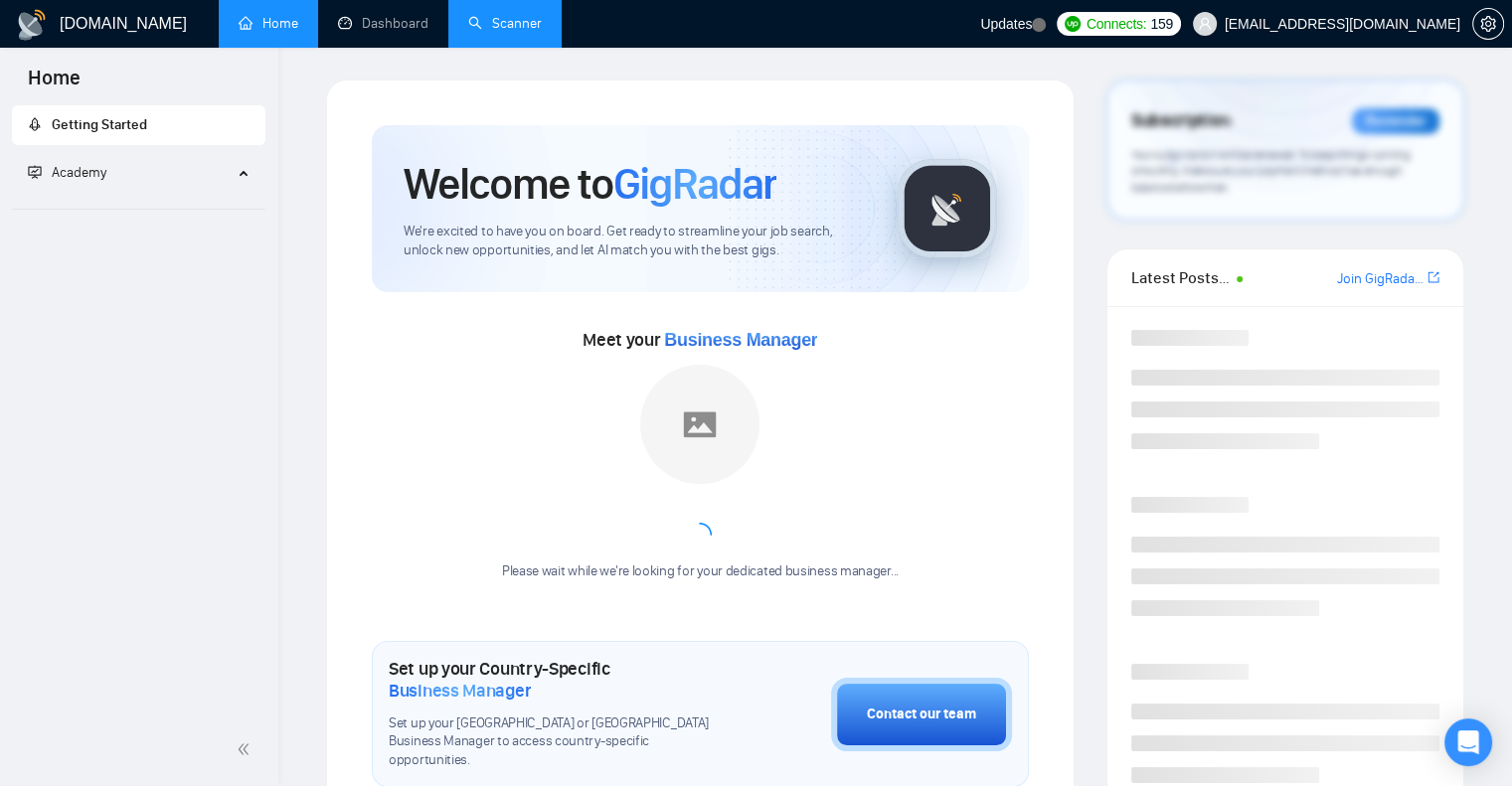click on "Scanner" at bounding box center [505, 23] 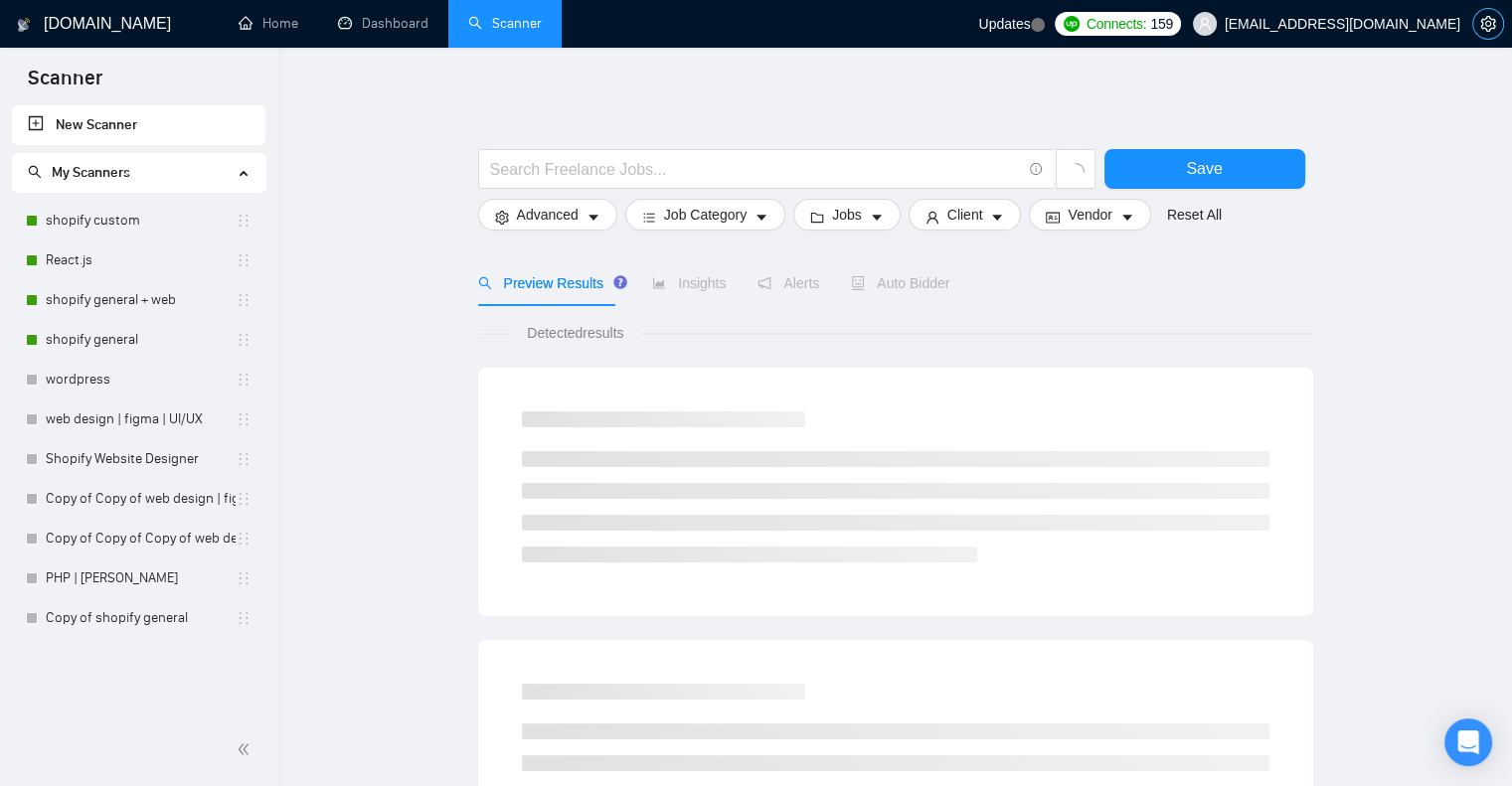 click 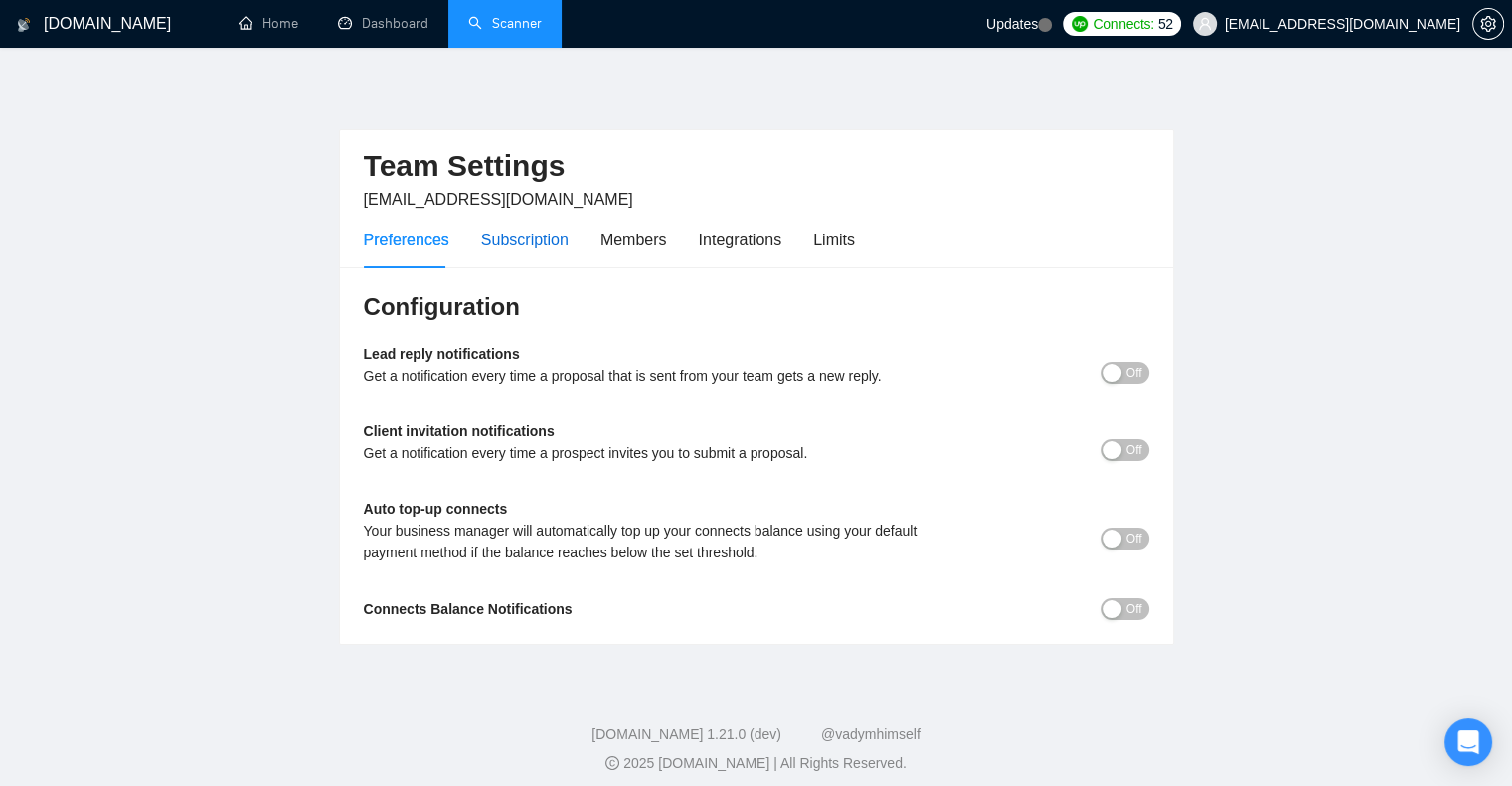 click on "Subscription" at bounding box center (525, 239) 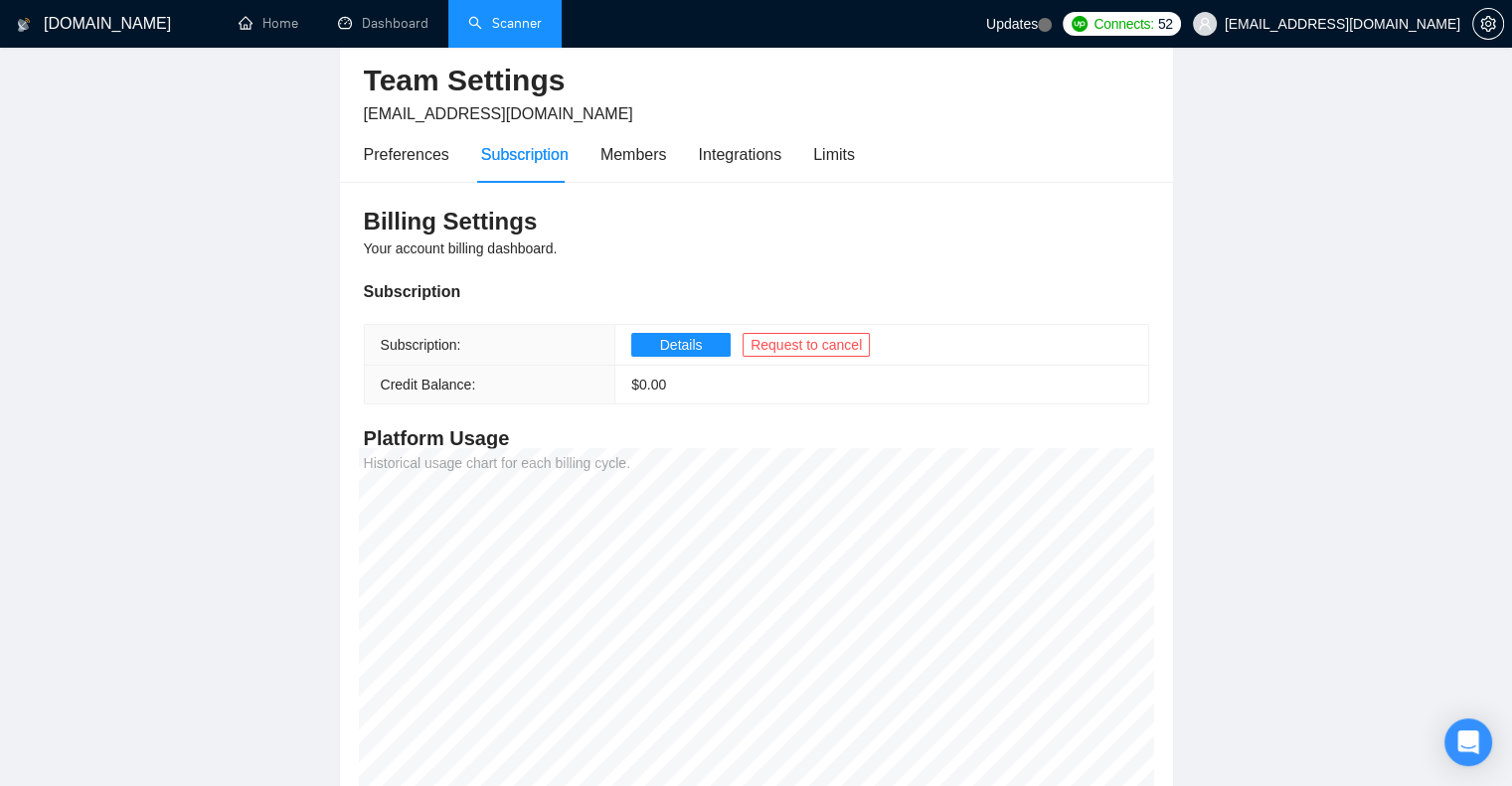 scroll, scrollTop: 66, scrollLeft: 0, axis: vertical 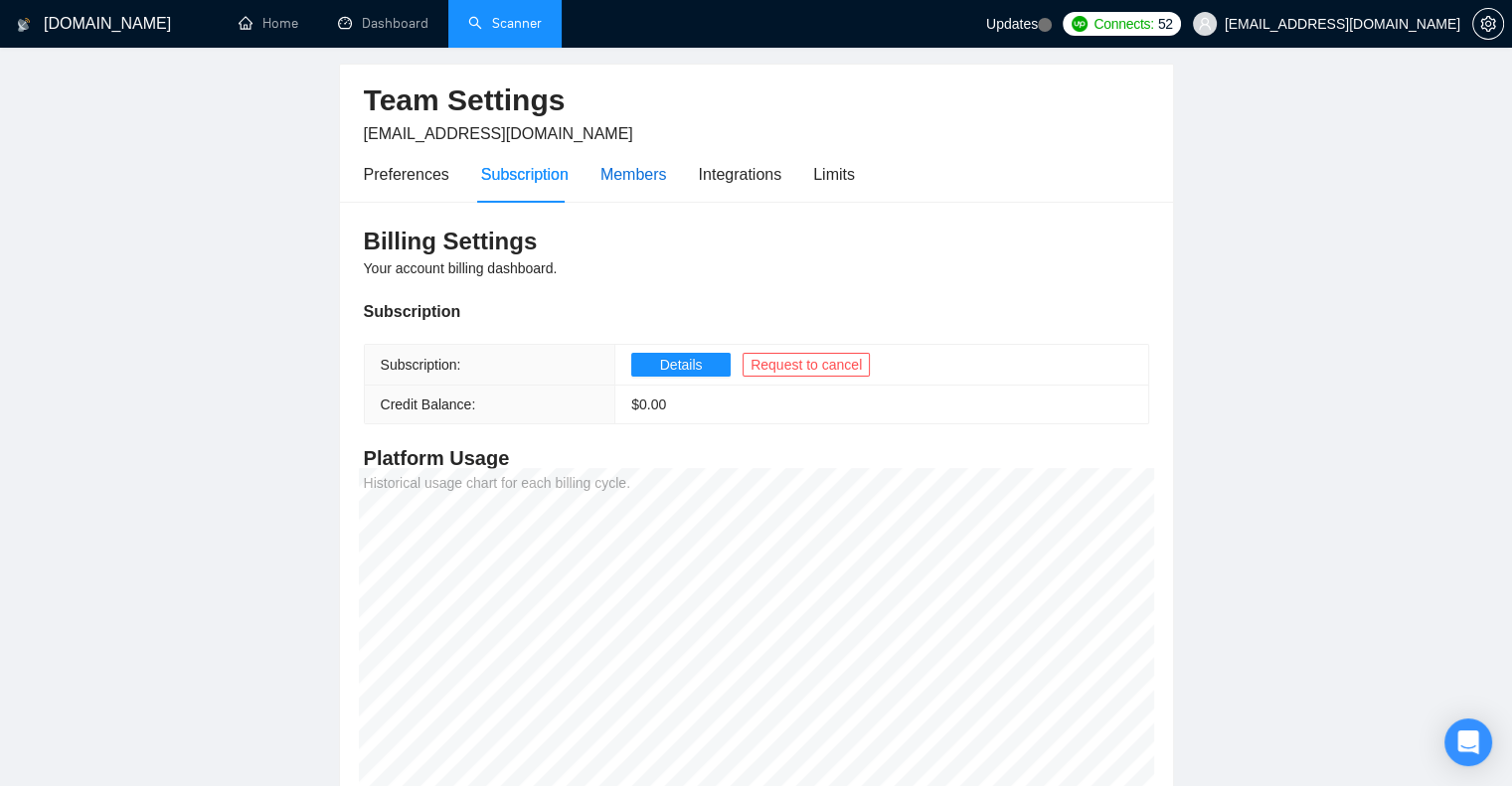 click on "Members" at bounding box center [633, 174] 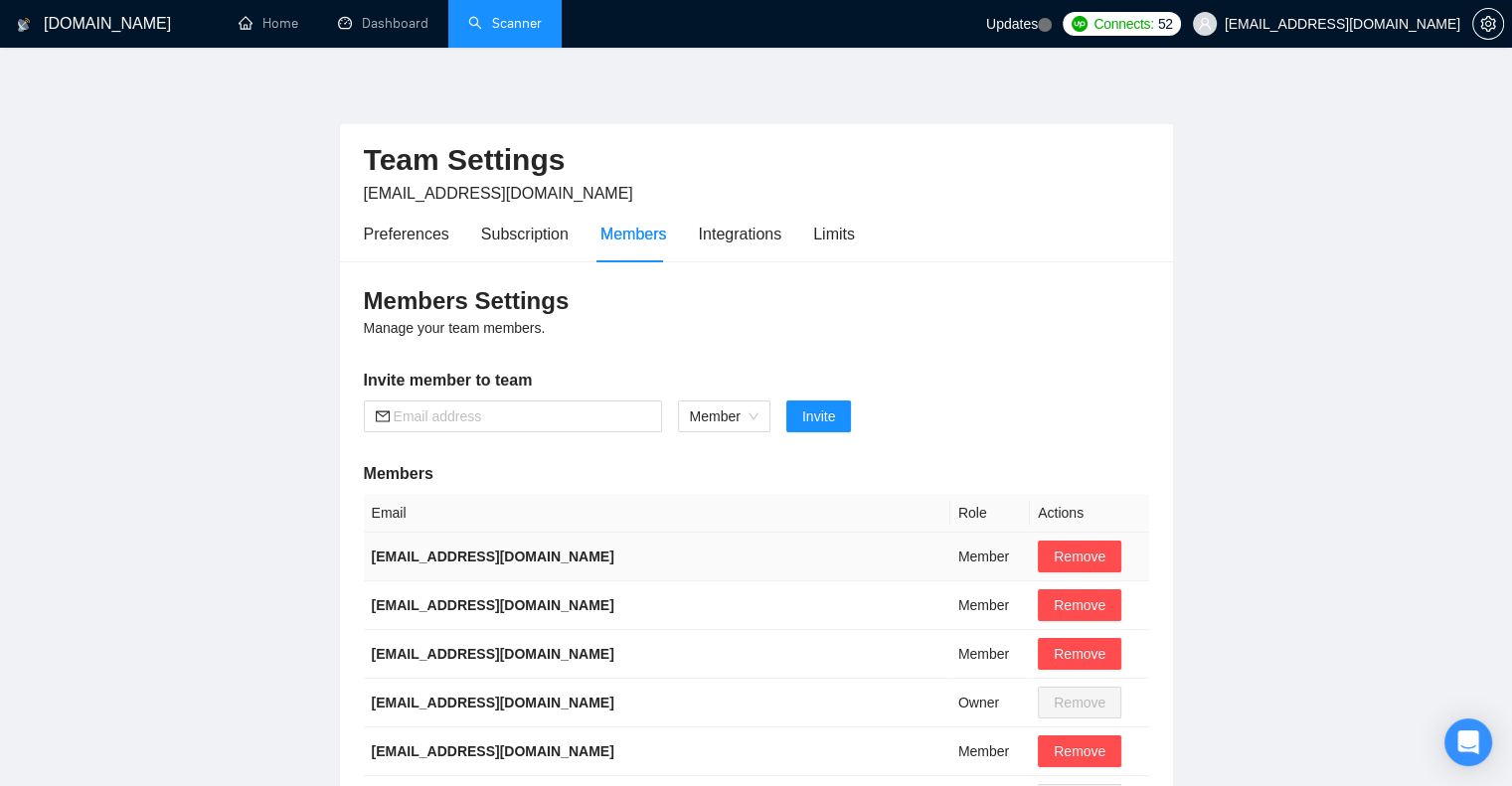scroll, scrollTop: 0, scrollLeft: 0, axis: both 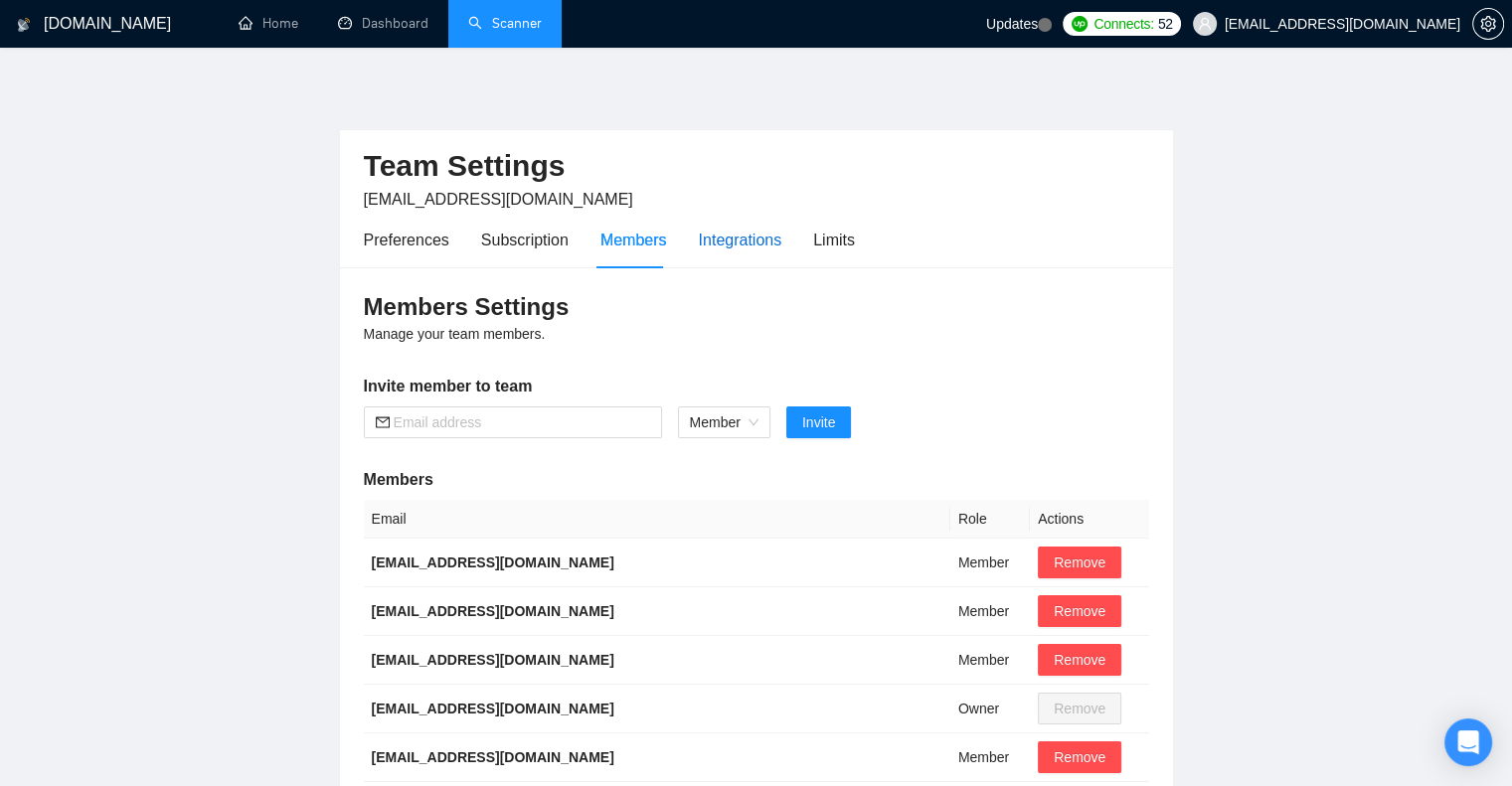 click on "Integrations" at bounding box center [741, 239] 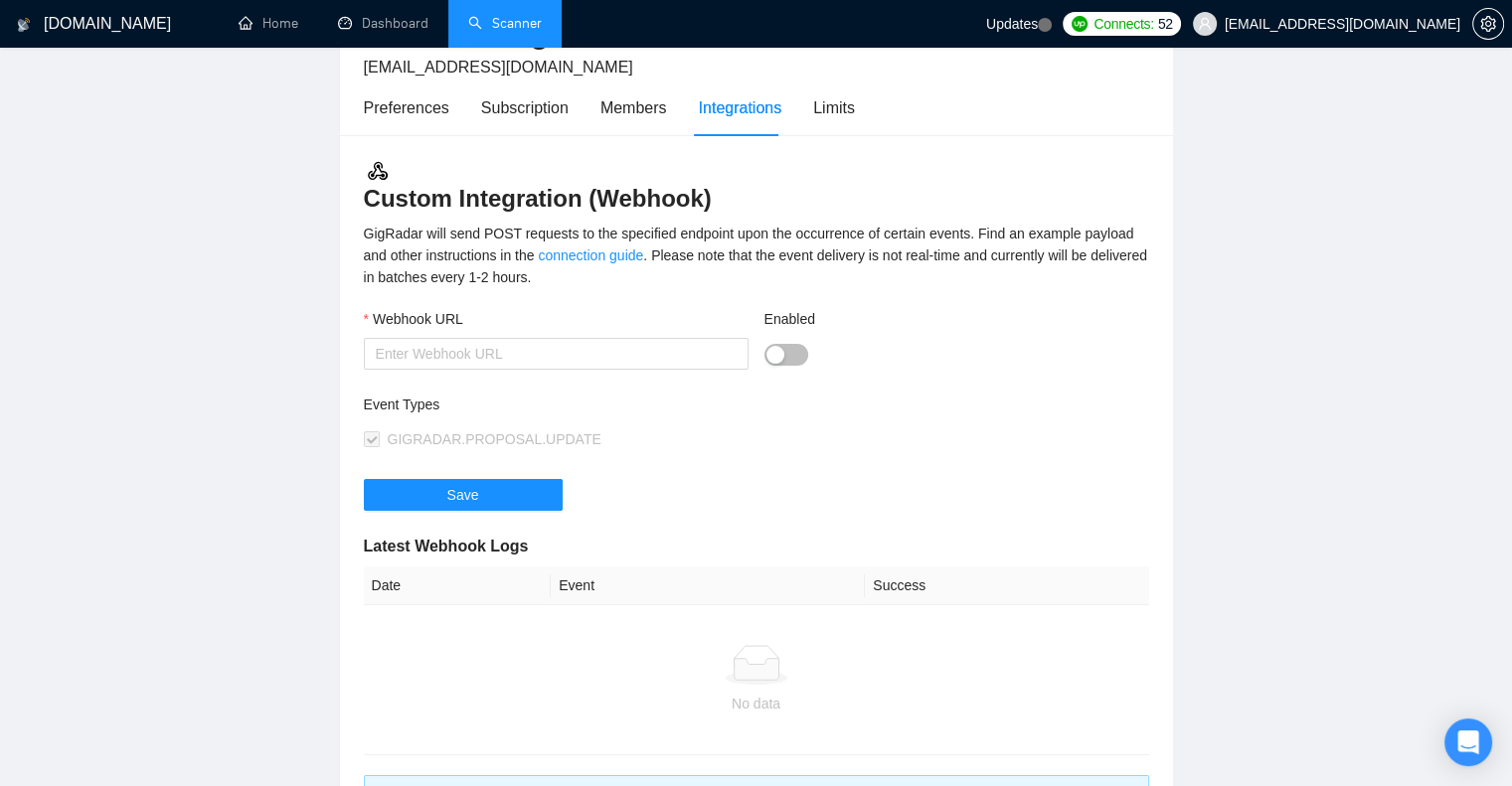 scroll, scrollTop: 0, scrollLeft: 0, axis: both 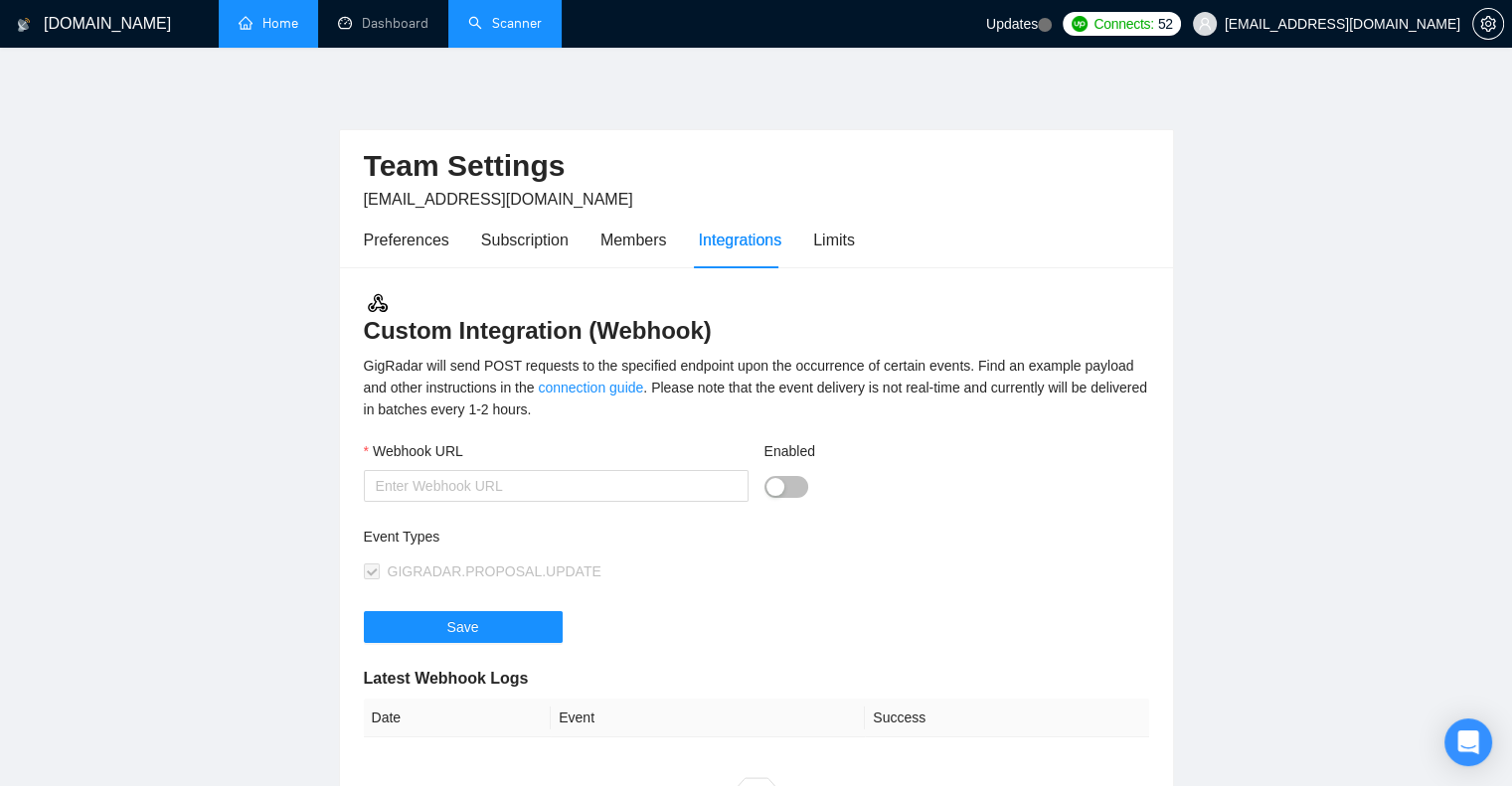 click on "Home" at bounding box center (268, 23) 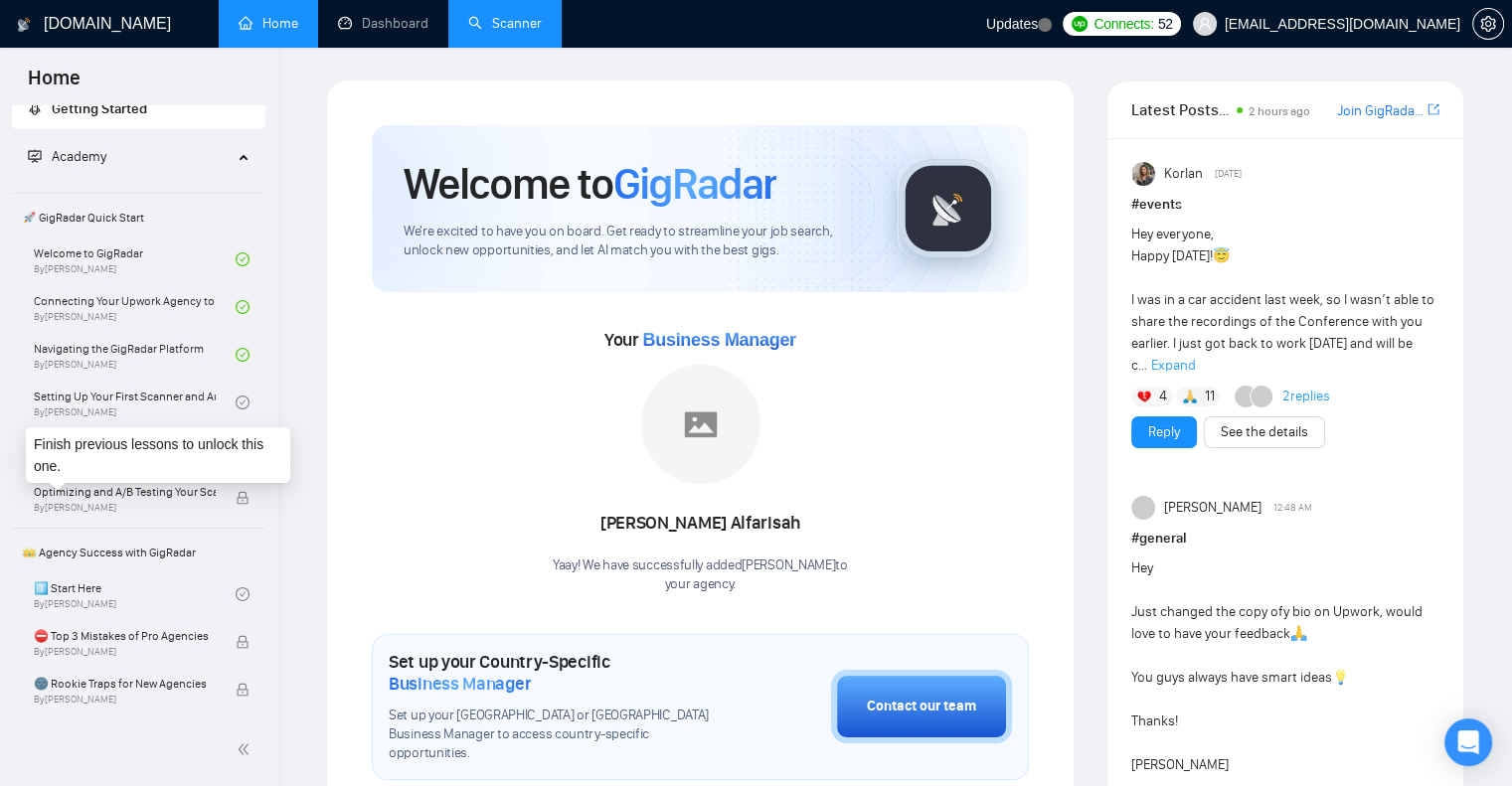 scroll, scrollTop: 0, scrollLeft: 0, axis: both 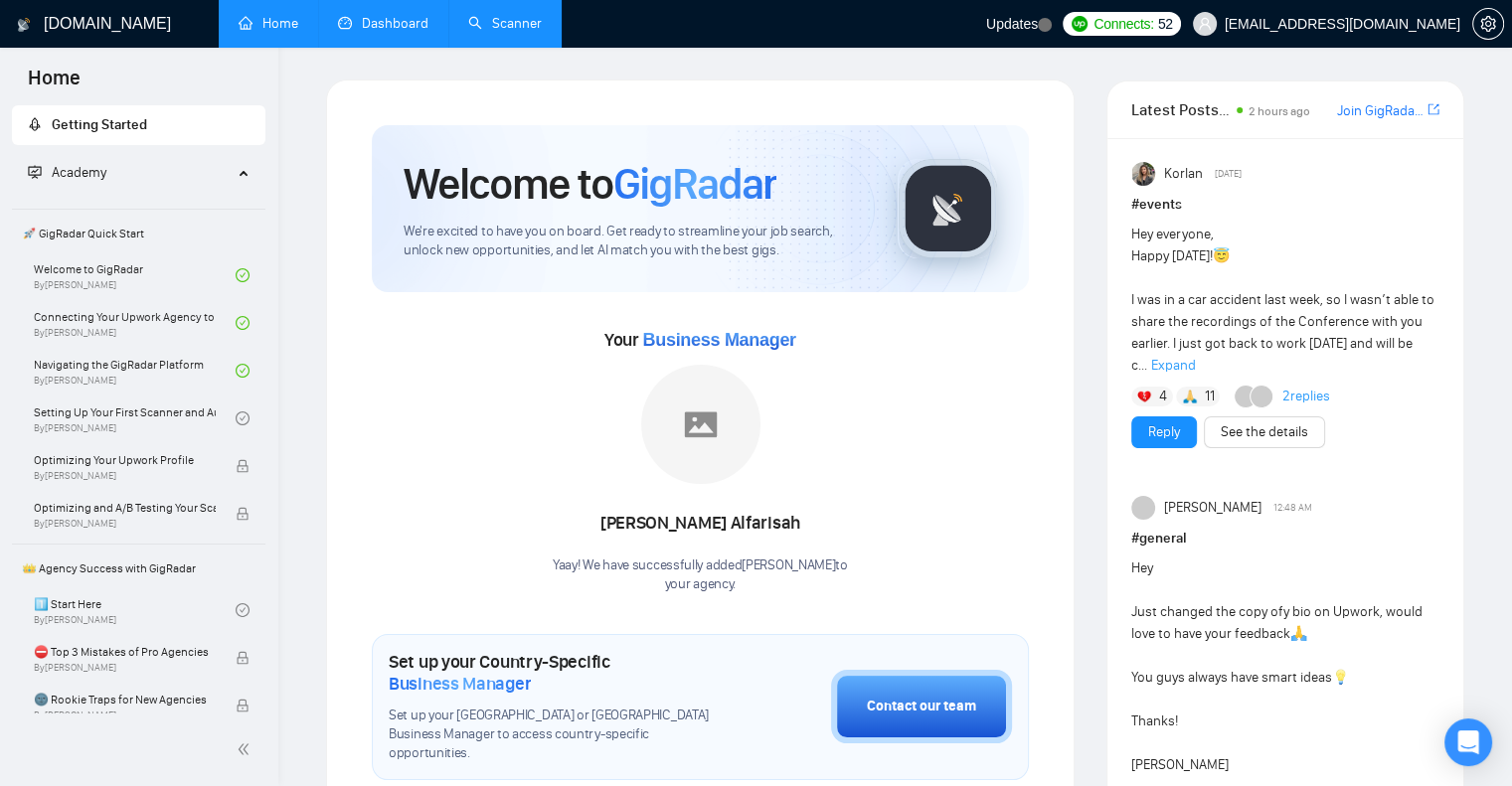 click on "Dashboard" at bounding box center (383, 23) 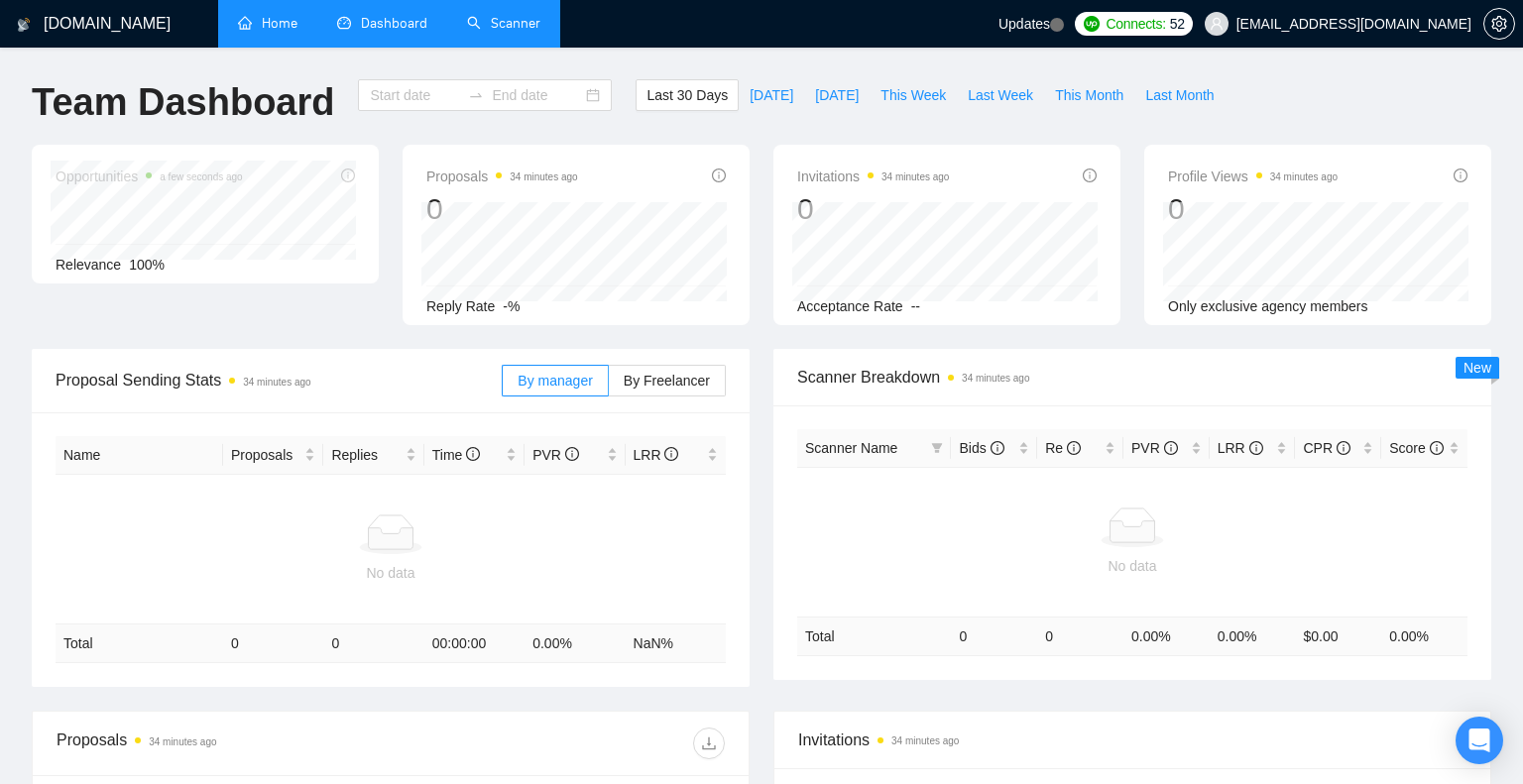 type on "[DATE]" 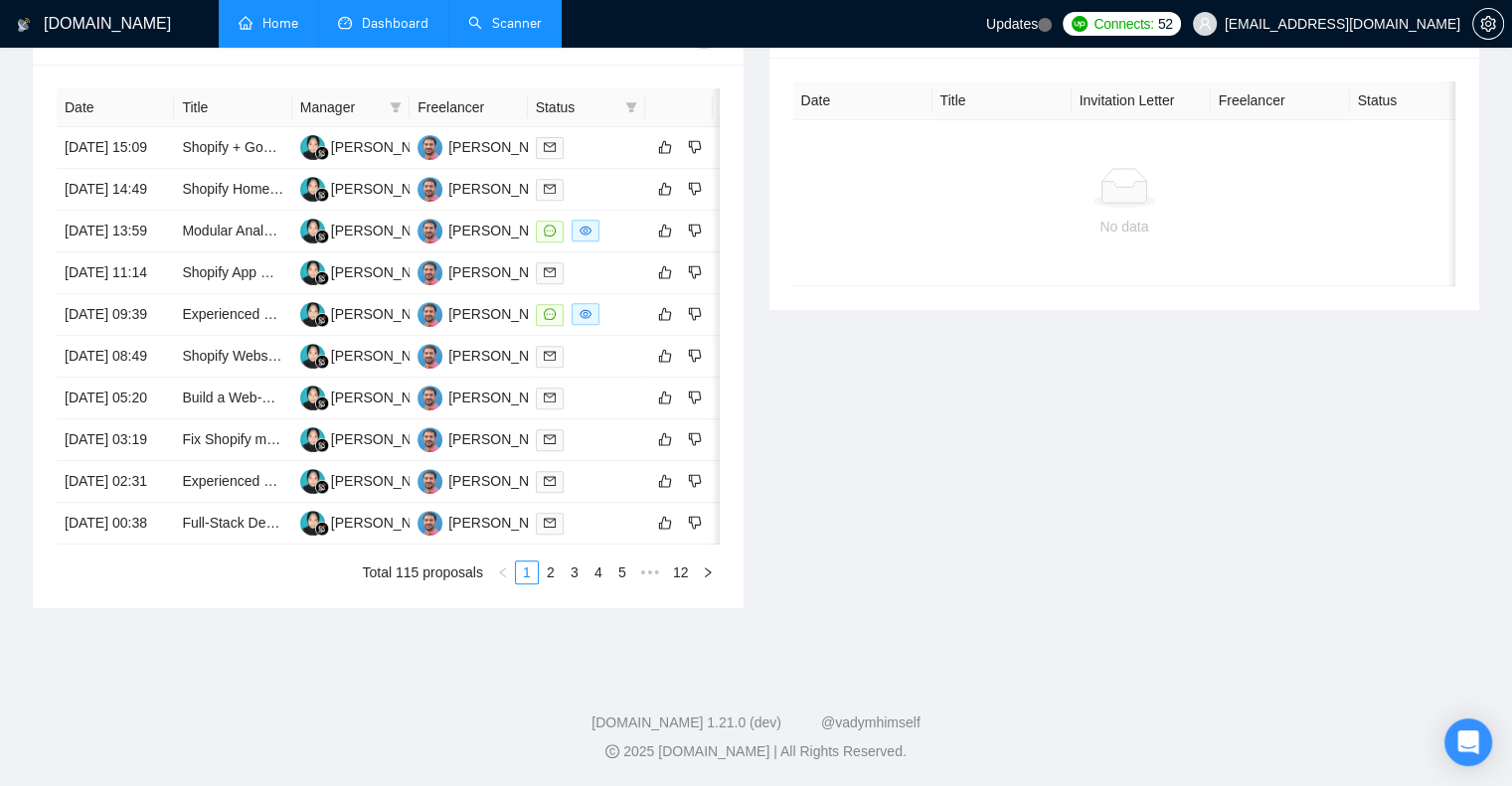 scroll, scrollTop: 739, scrollLeft: 0, axis: vertical 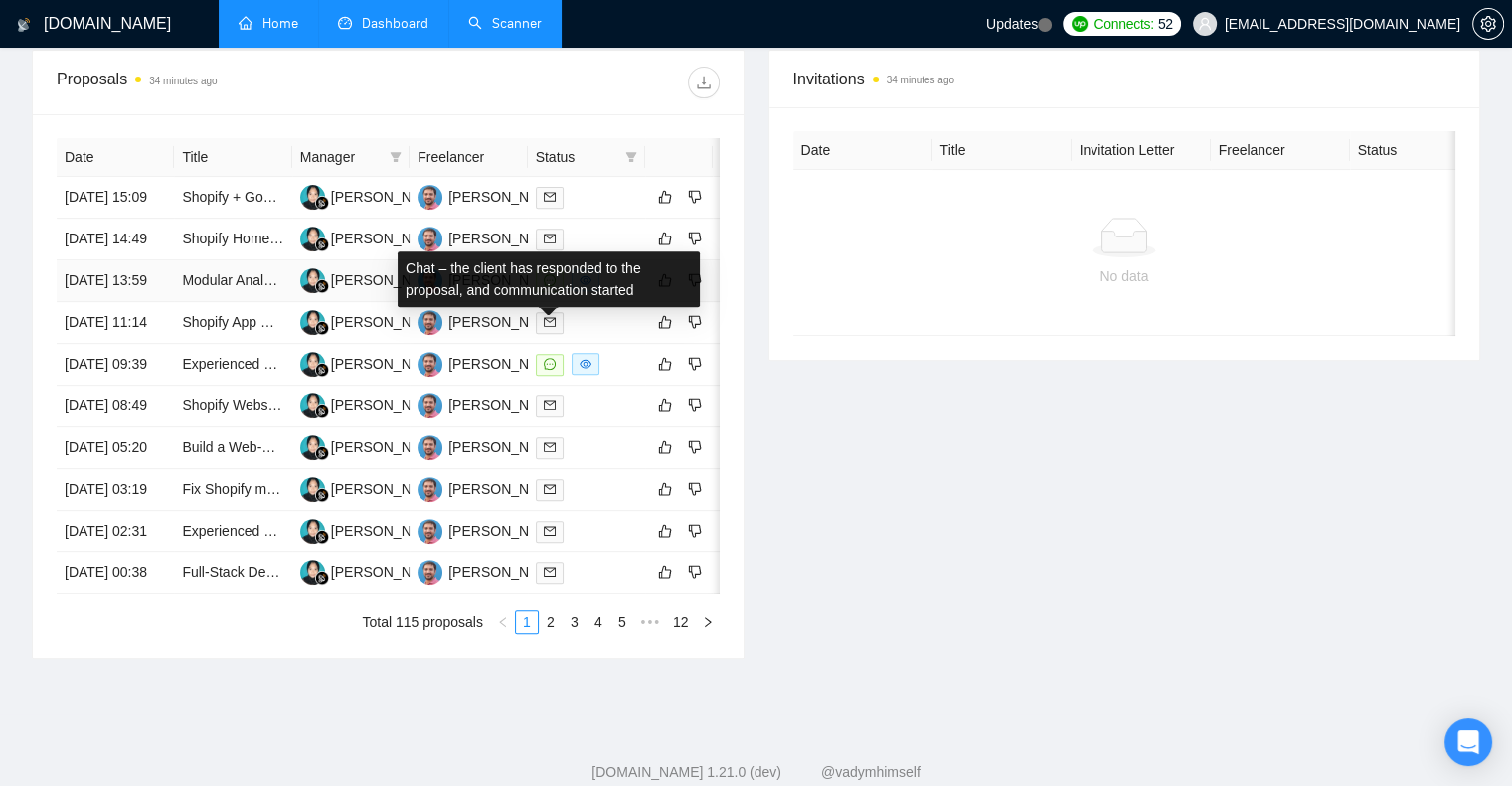 click at bounding box center [550, 281] 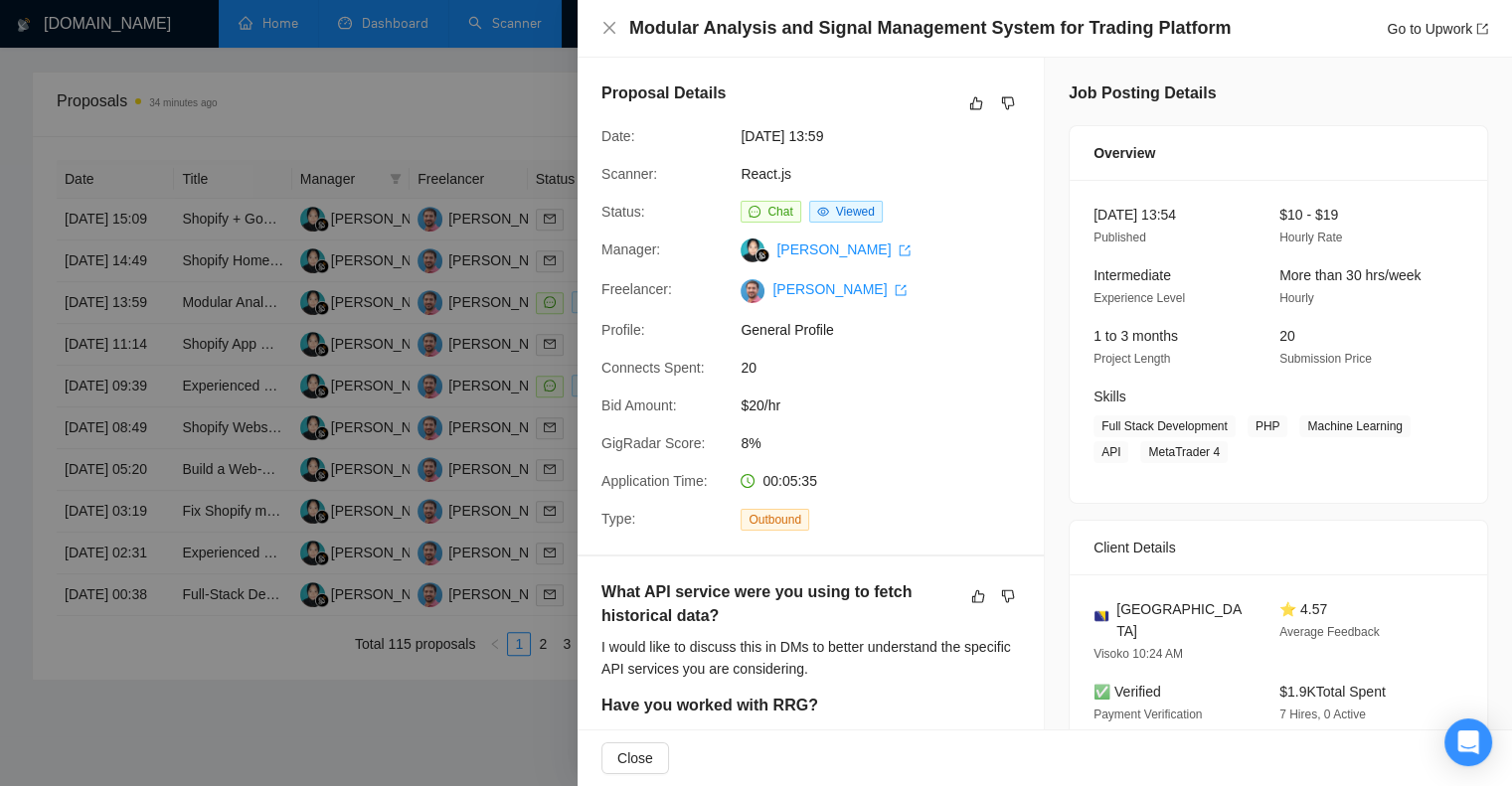 click at bounding box center [756, 393] 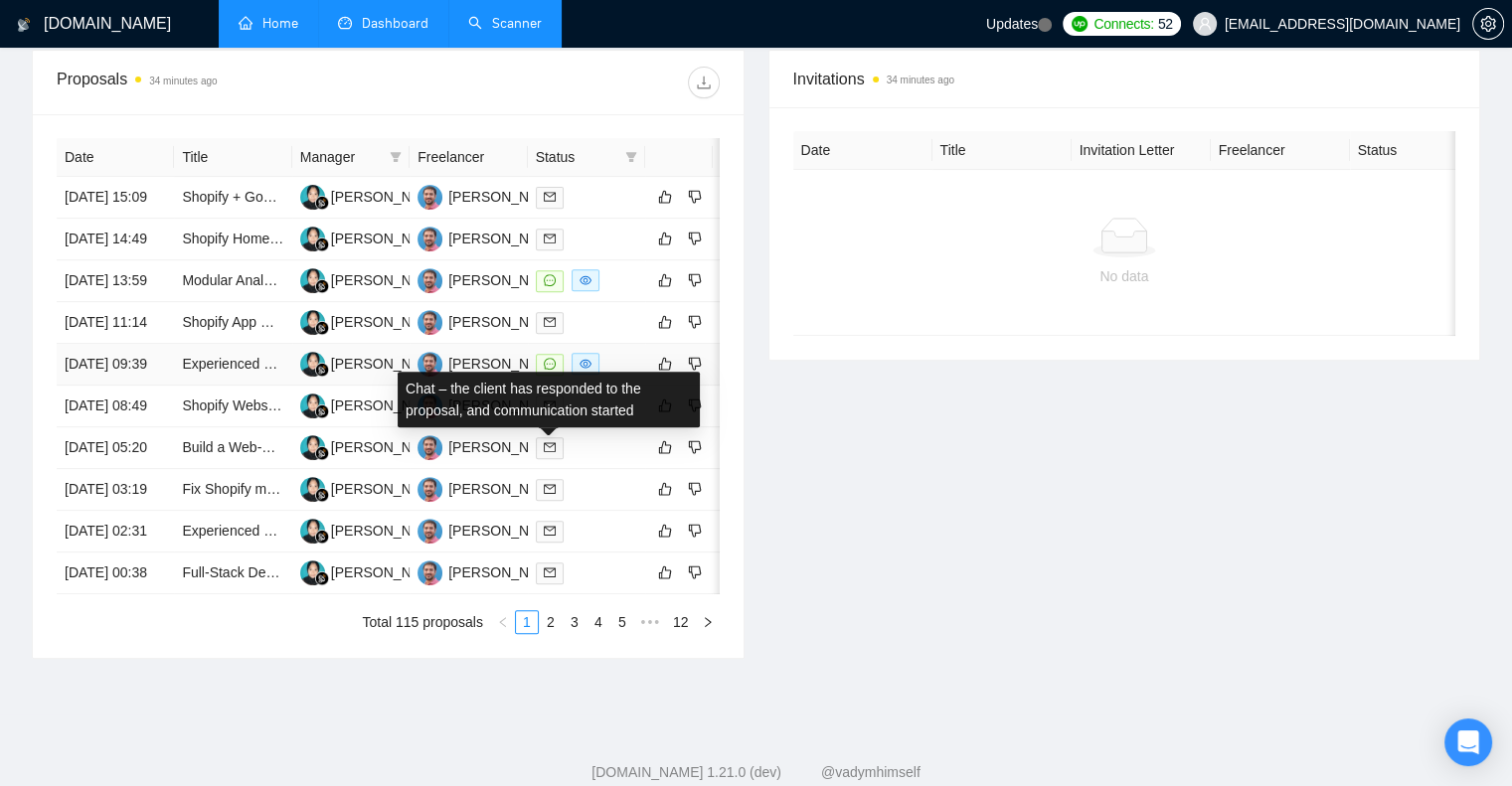 click 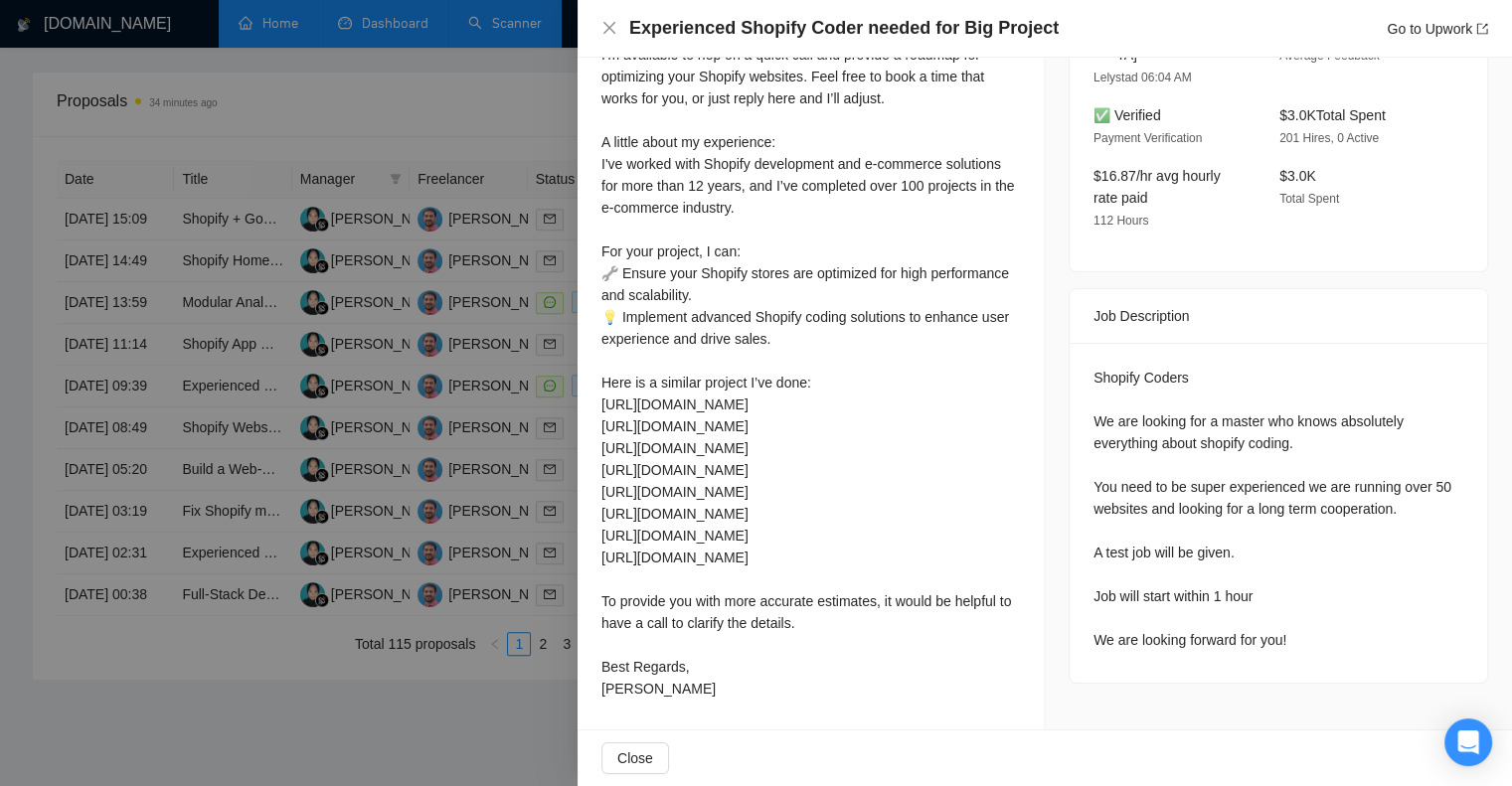 scroll, scrollTop: 630, scrollLeft: 0, axis: vertical 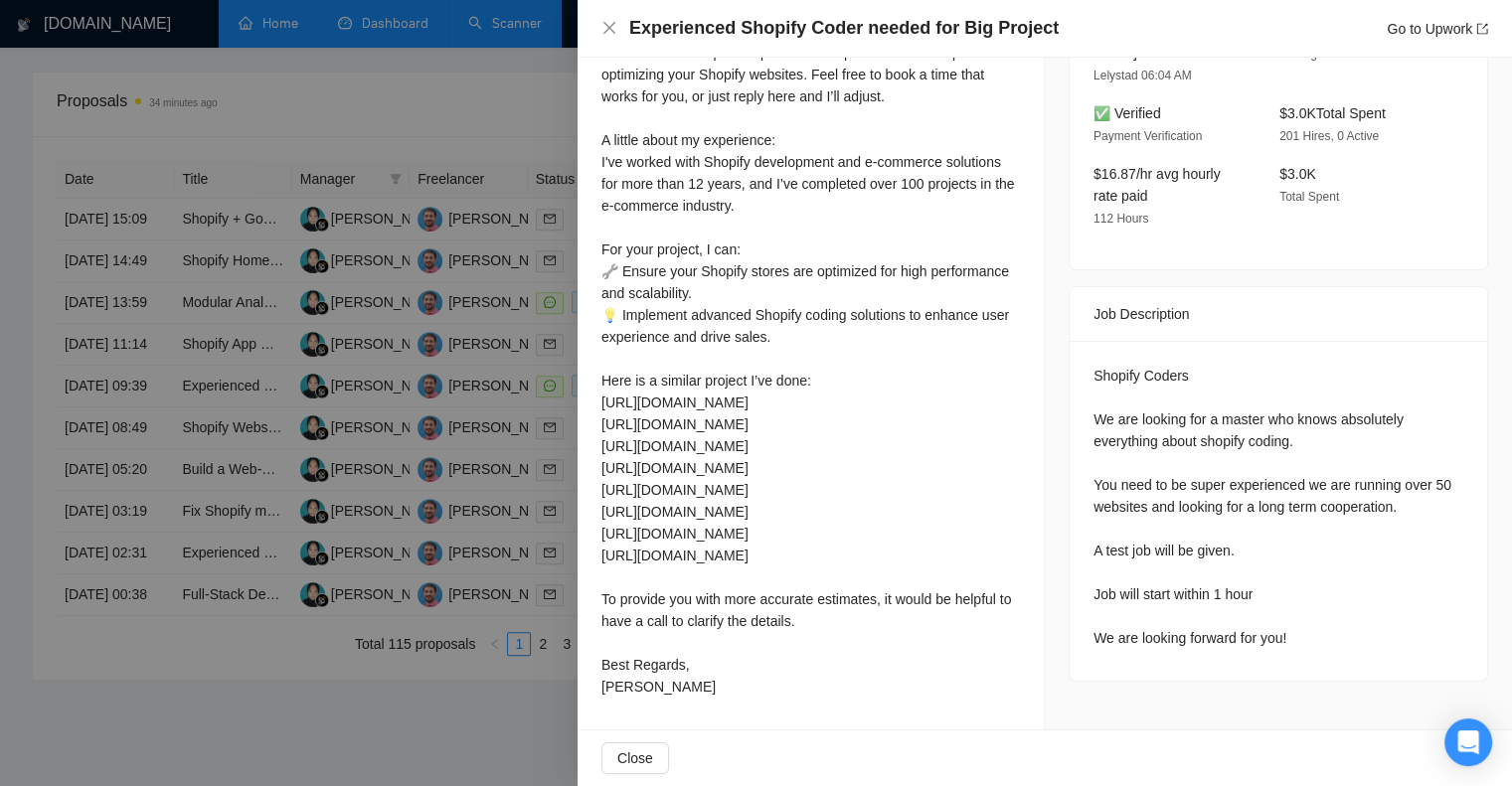 click at bounding box center (756, 393) 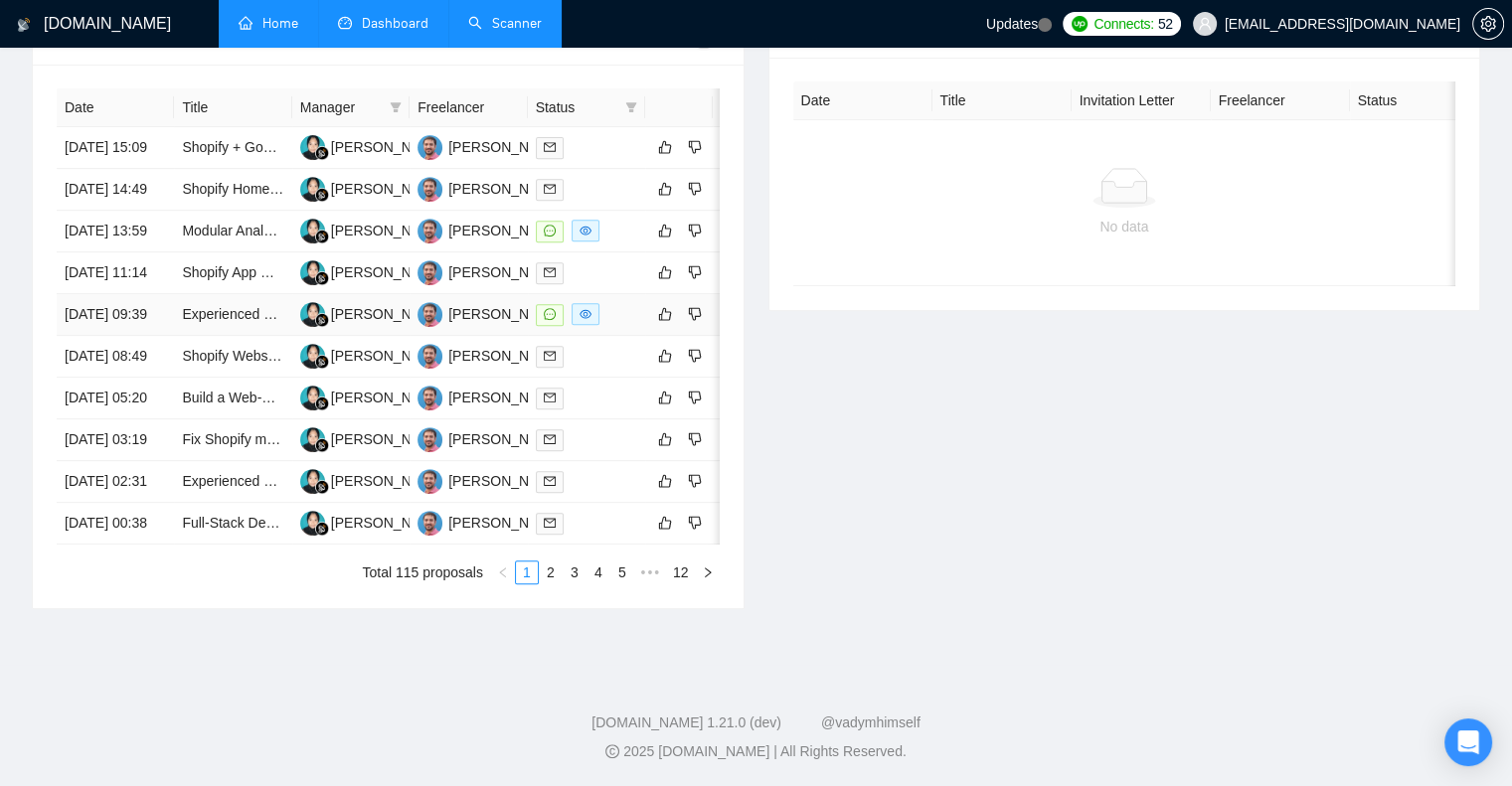 scroll, scrollTop: 988, scrollLeft: 0, axis: vertical 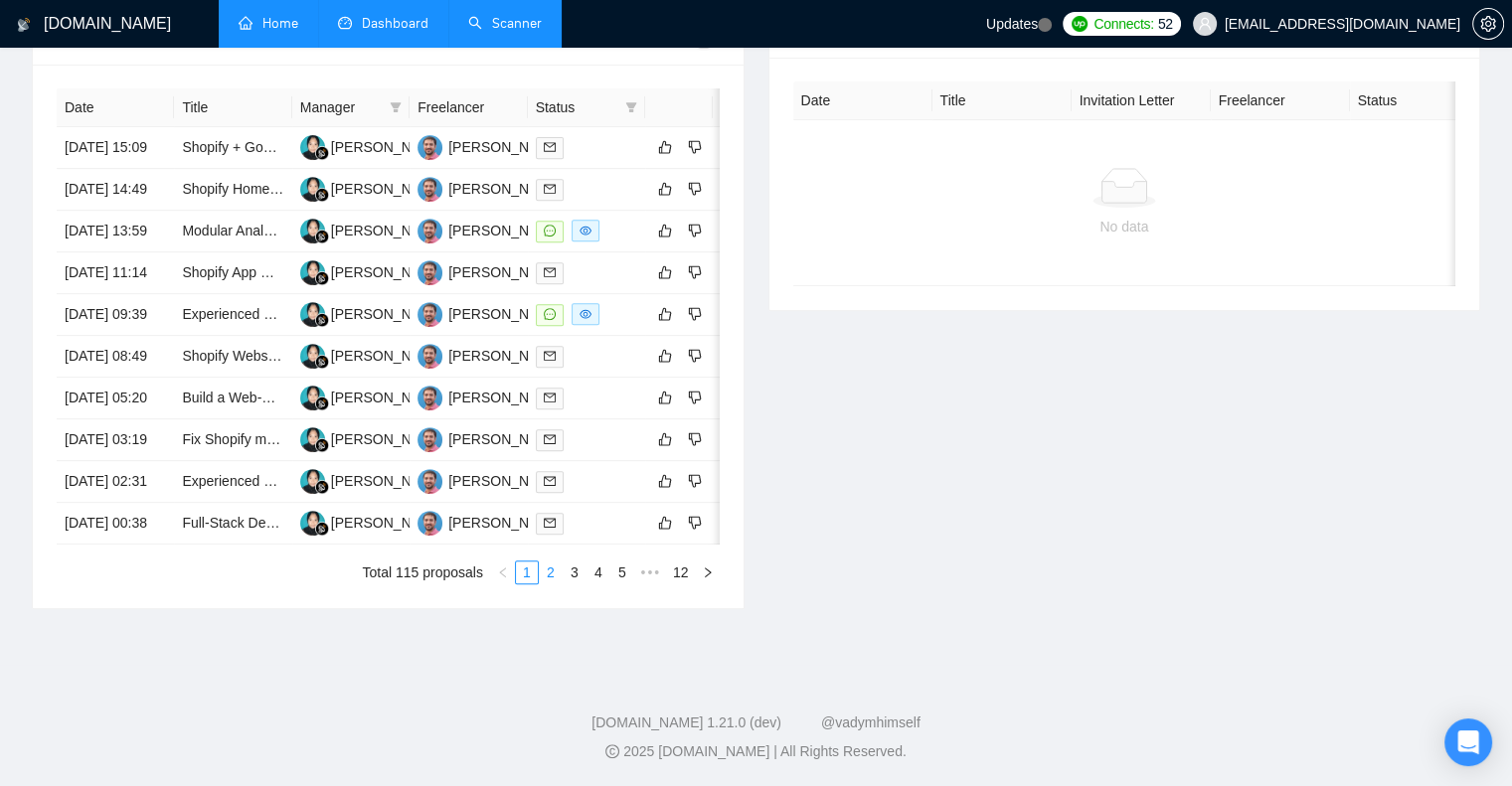 click on "2" at bounding box center (551, 572) 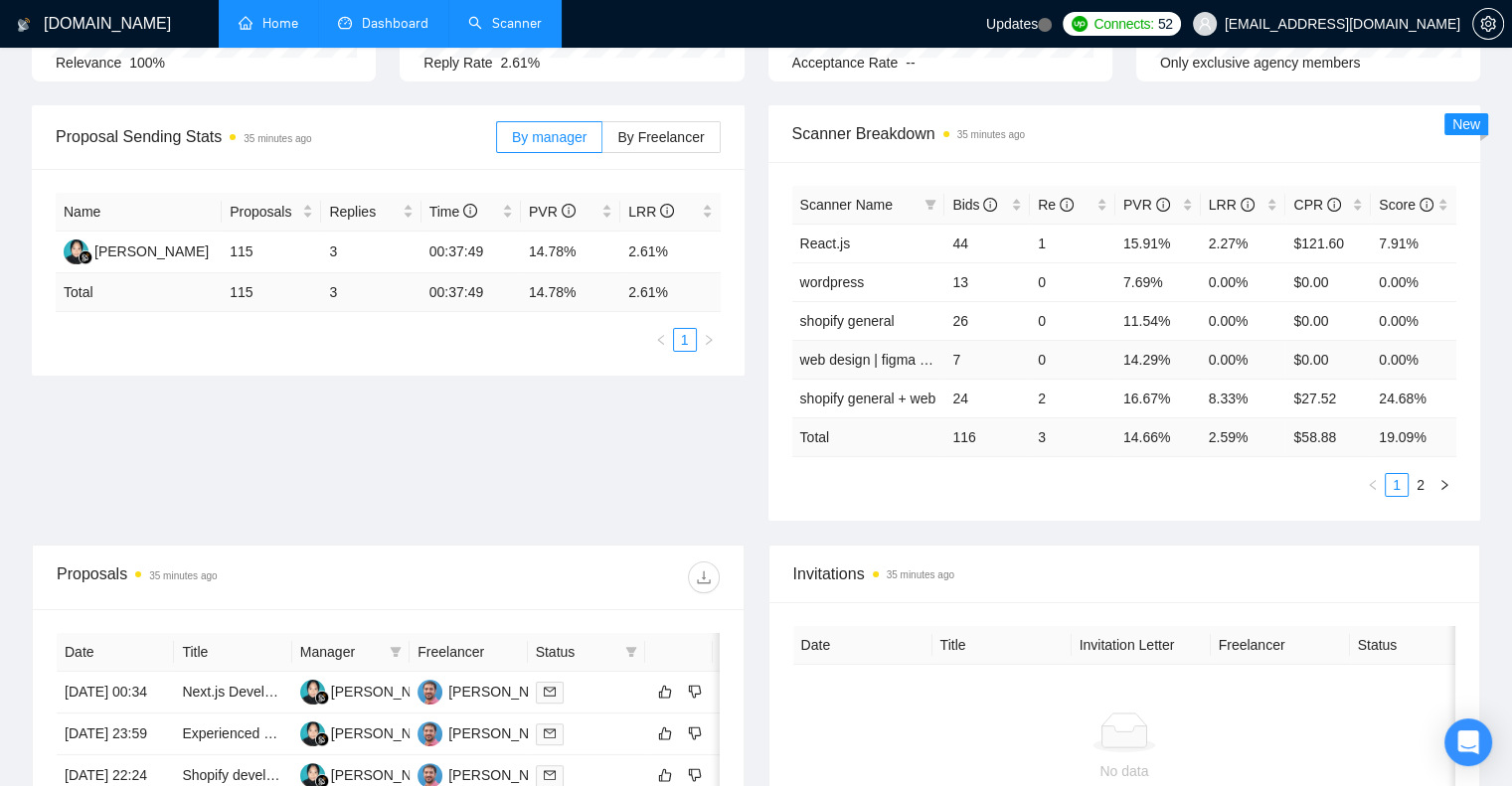 scroll, scrollTop: 193, scrollLeft: 0, axis: vertical 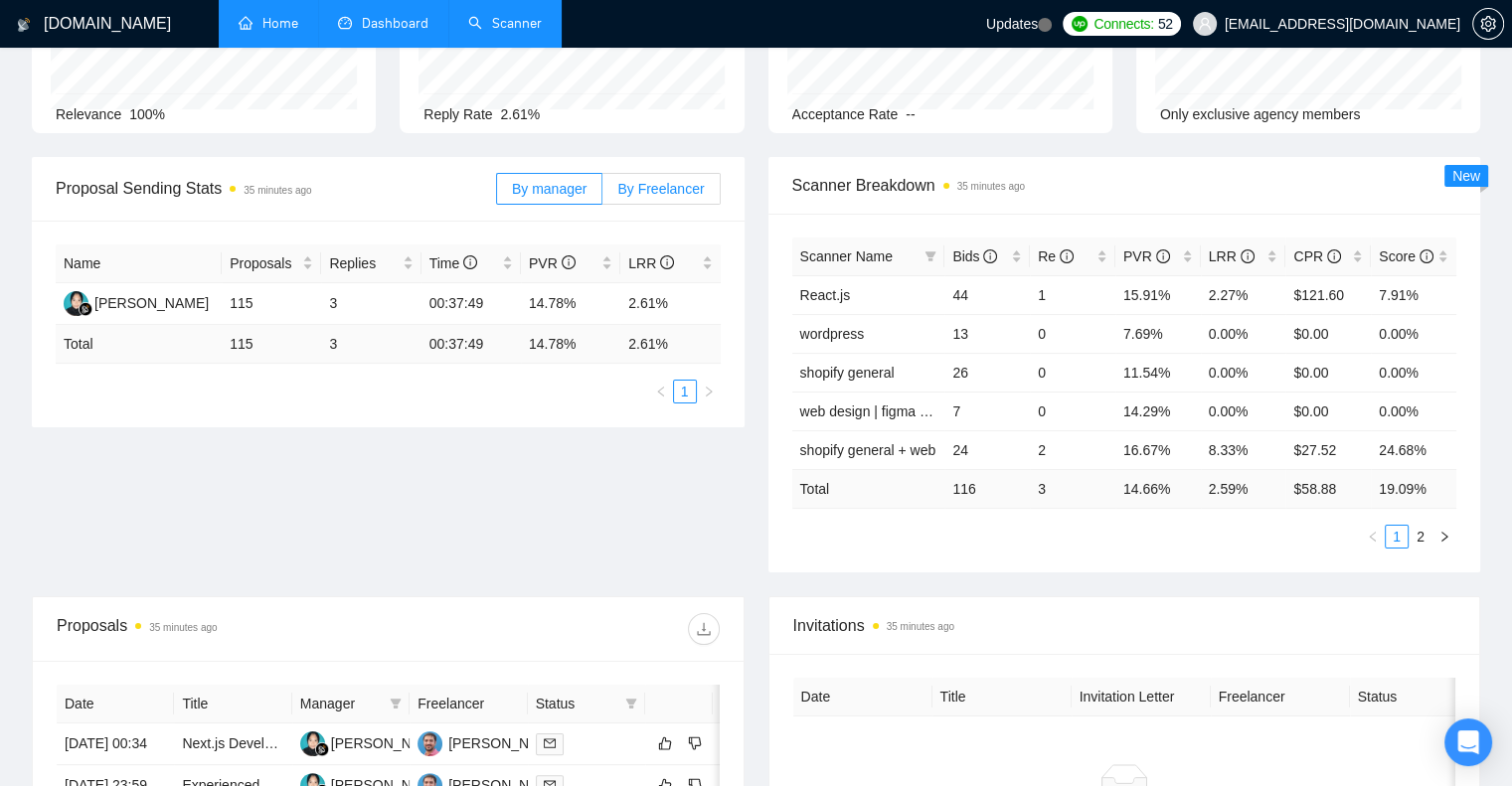 click on "By Freelancer" at bounding box center (660, 189) 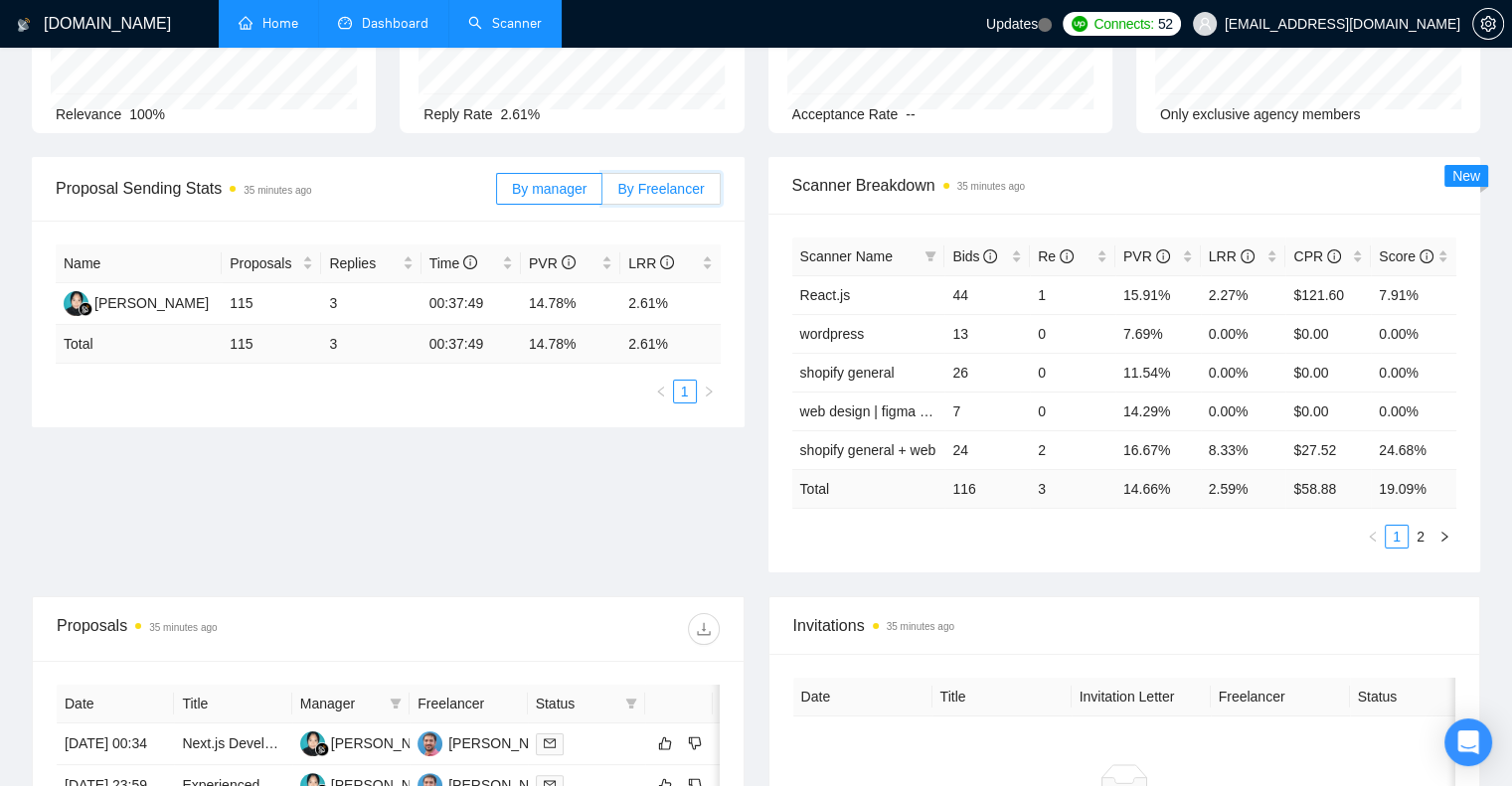 click on "By Freelancer" at bounding box center (602, 194) 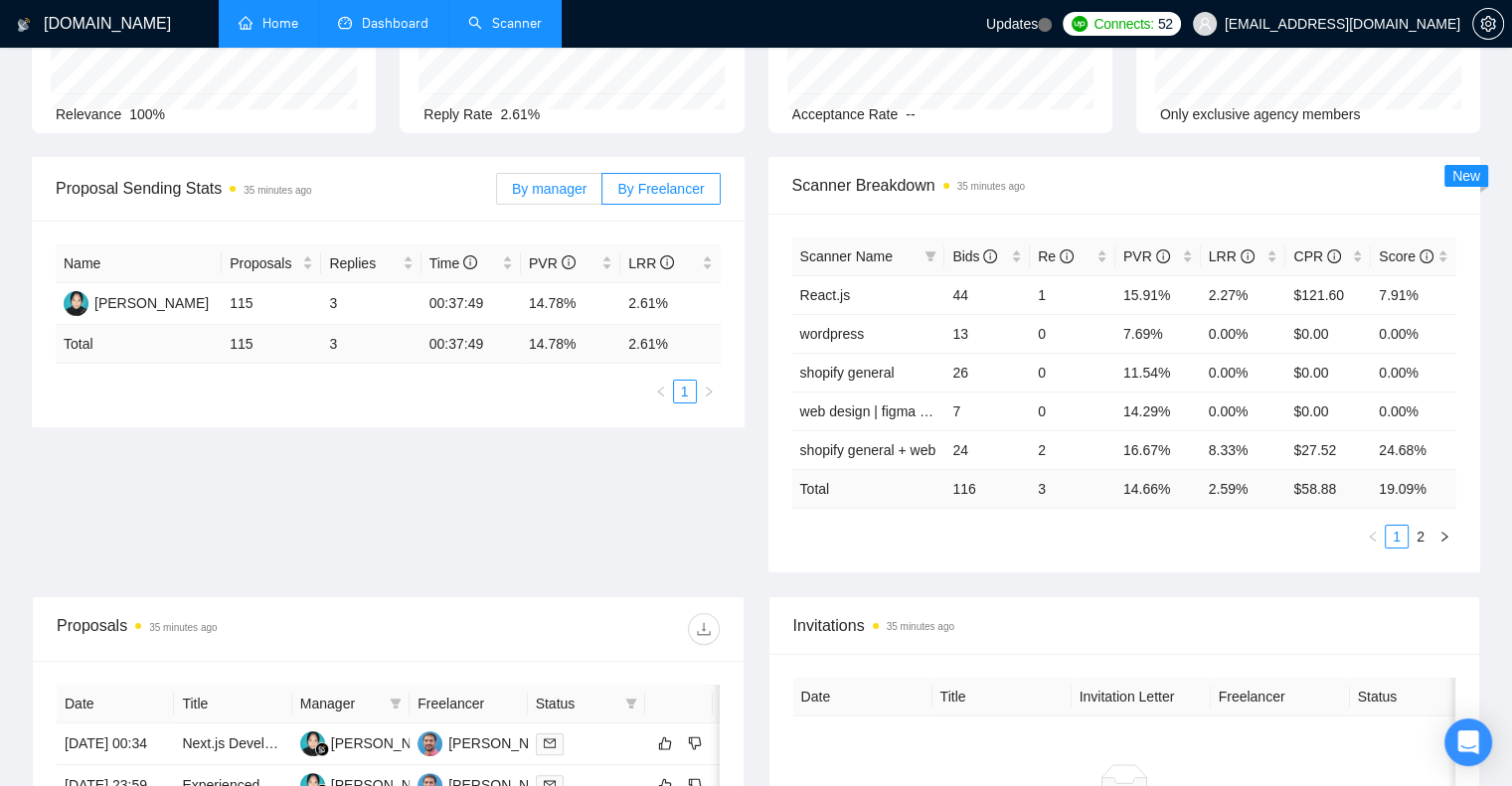click on "By manager" at bounding box center [549, 189] 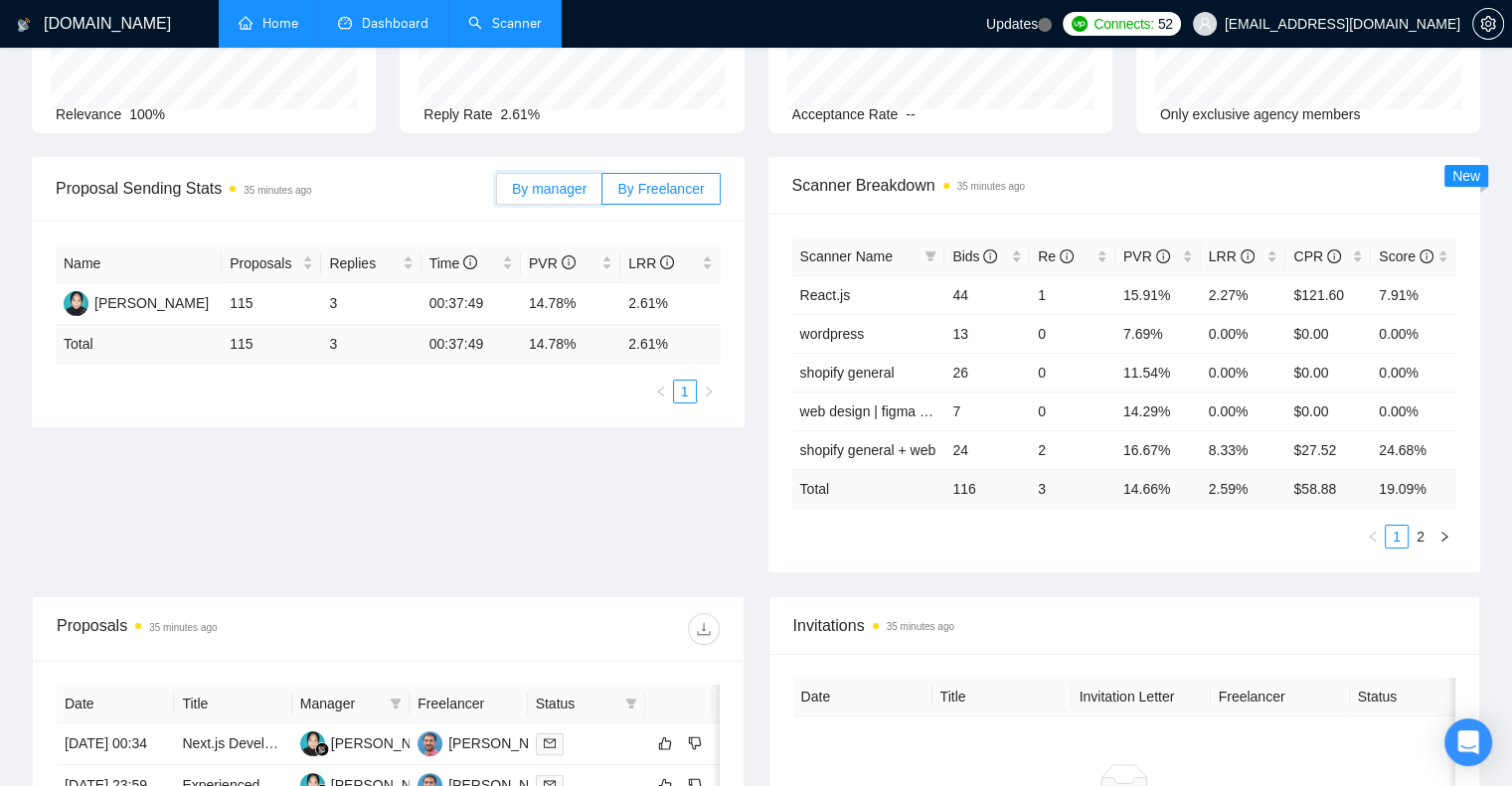click on "By manager" at bounding box center (497, 194) 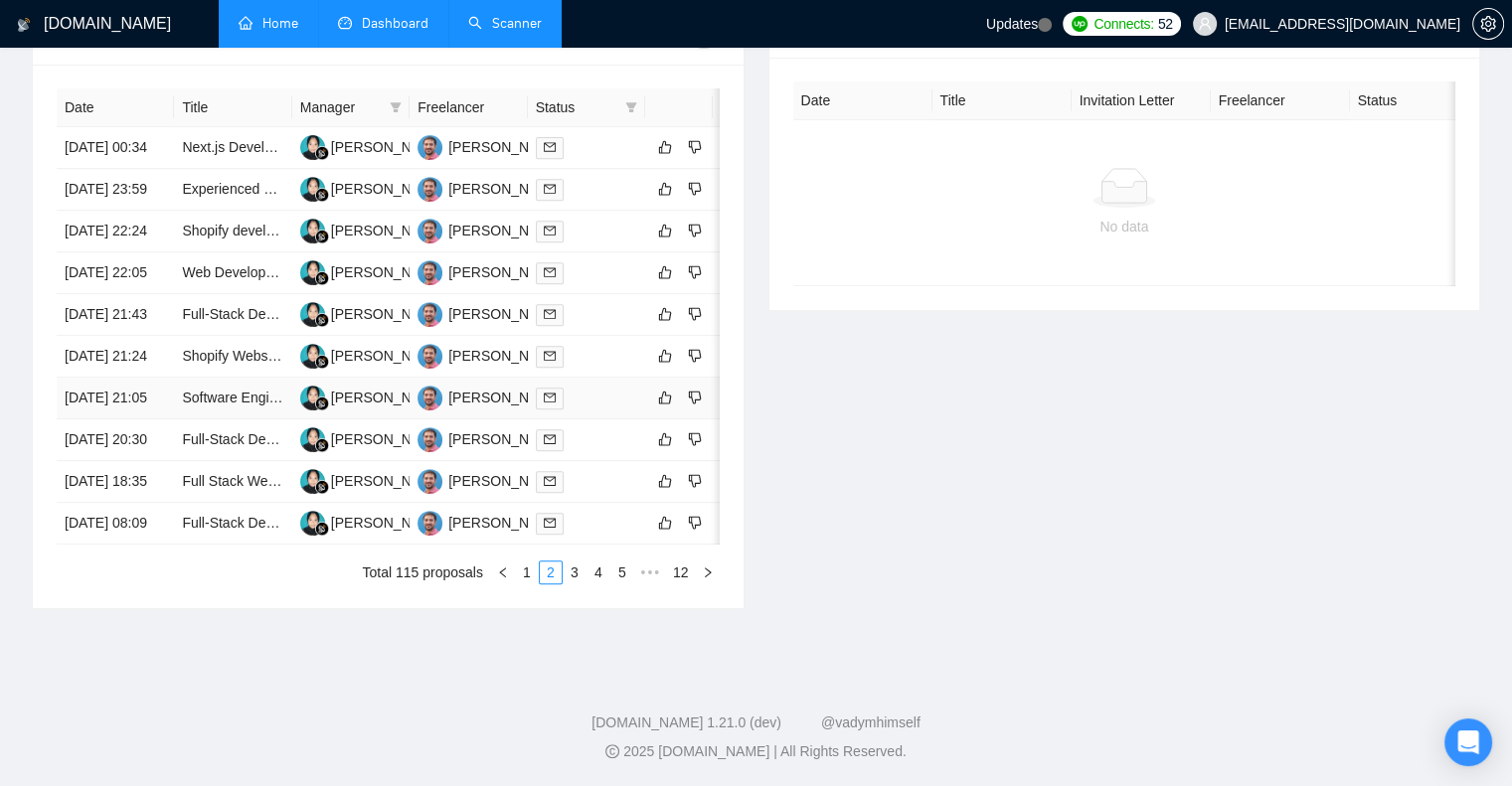 scroll, scrollTop: 988, scrollLeft: 0, axis: vertical 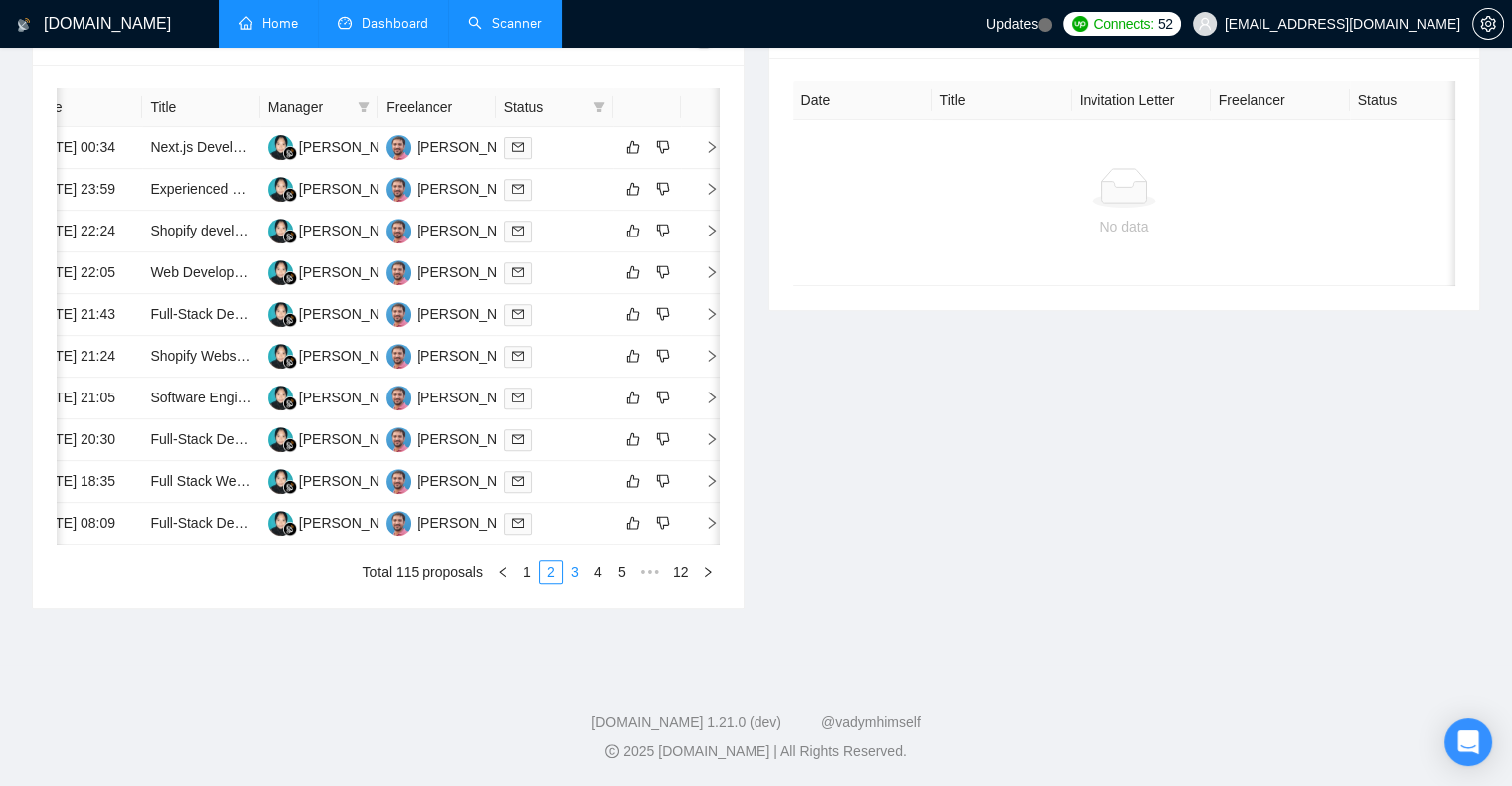 click on "3" at bounding box center [575, 572] 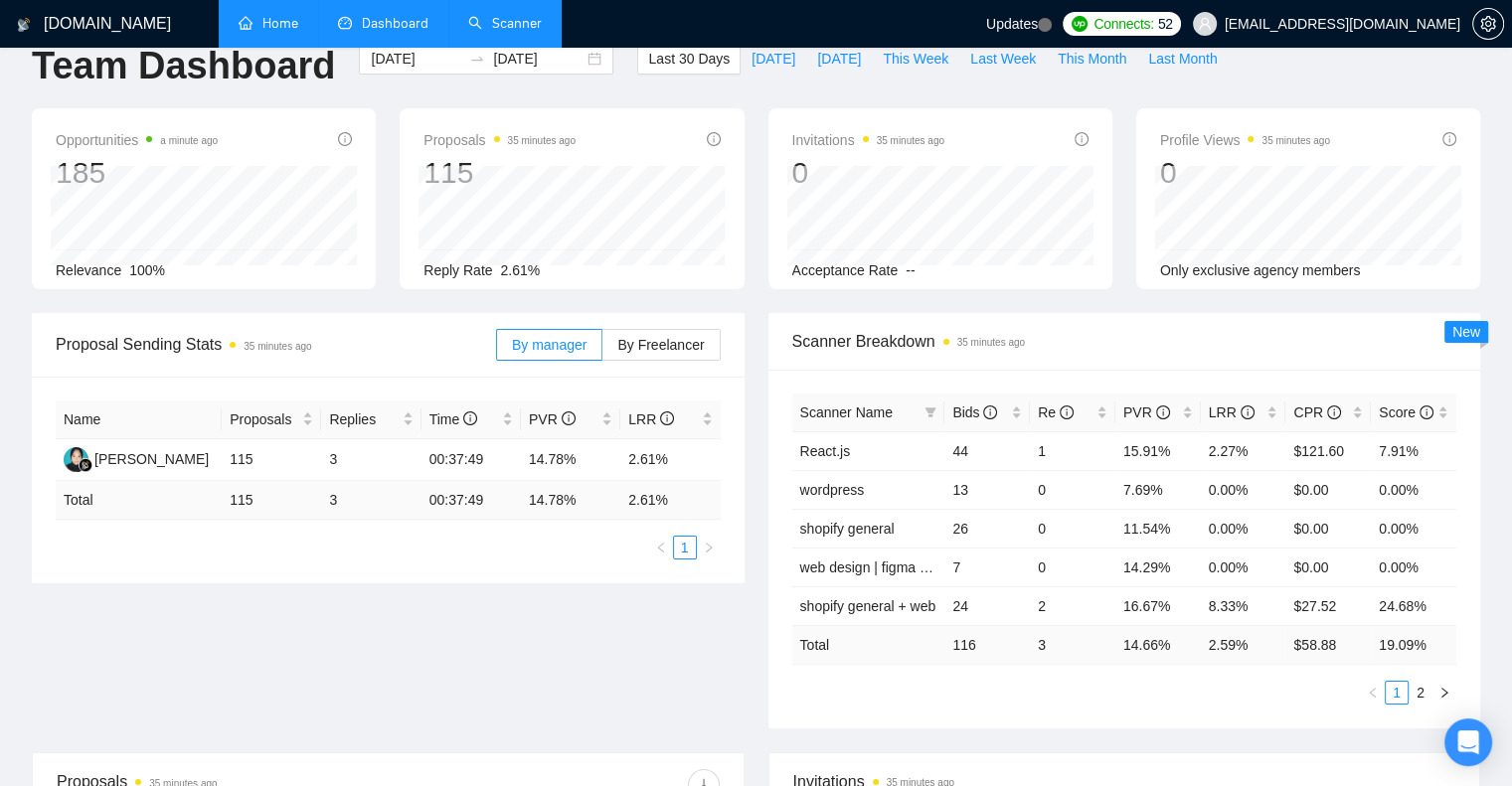 scroll, scrollTop: 0, scrollLeft: 0, axis: both 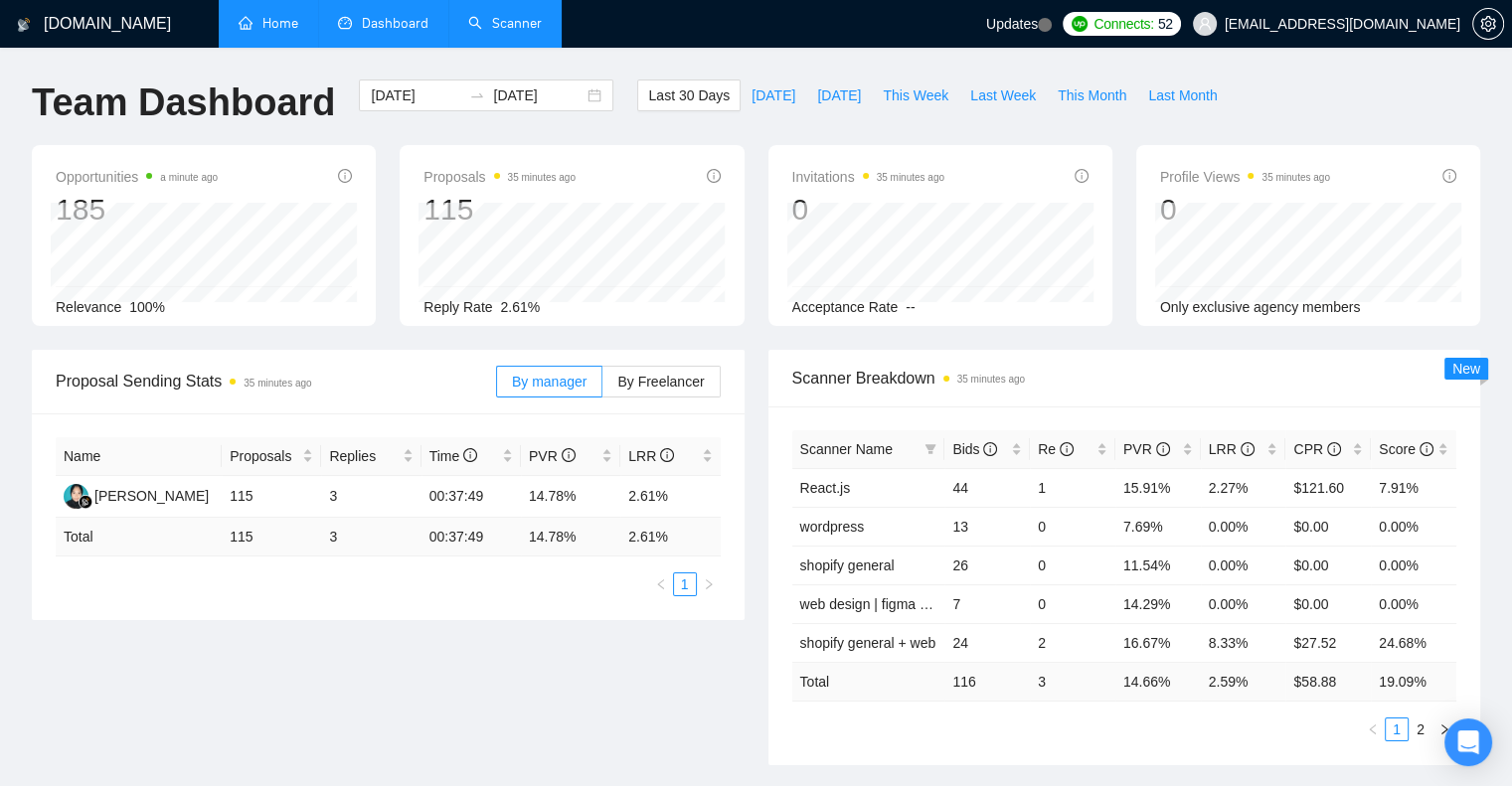 click on "Scanner" at bounding box center (505, 23) 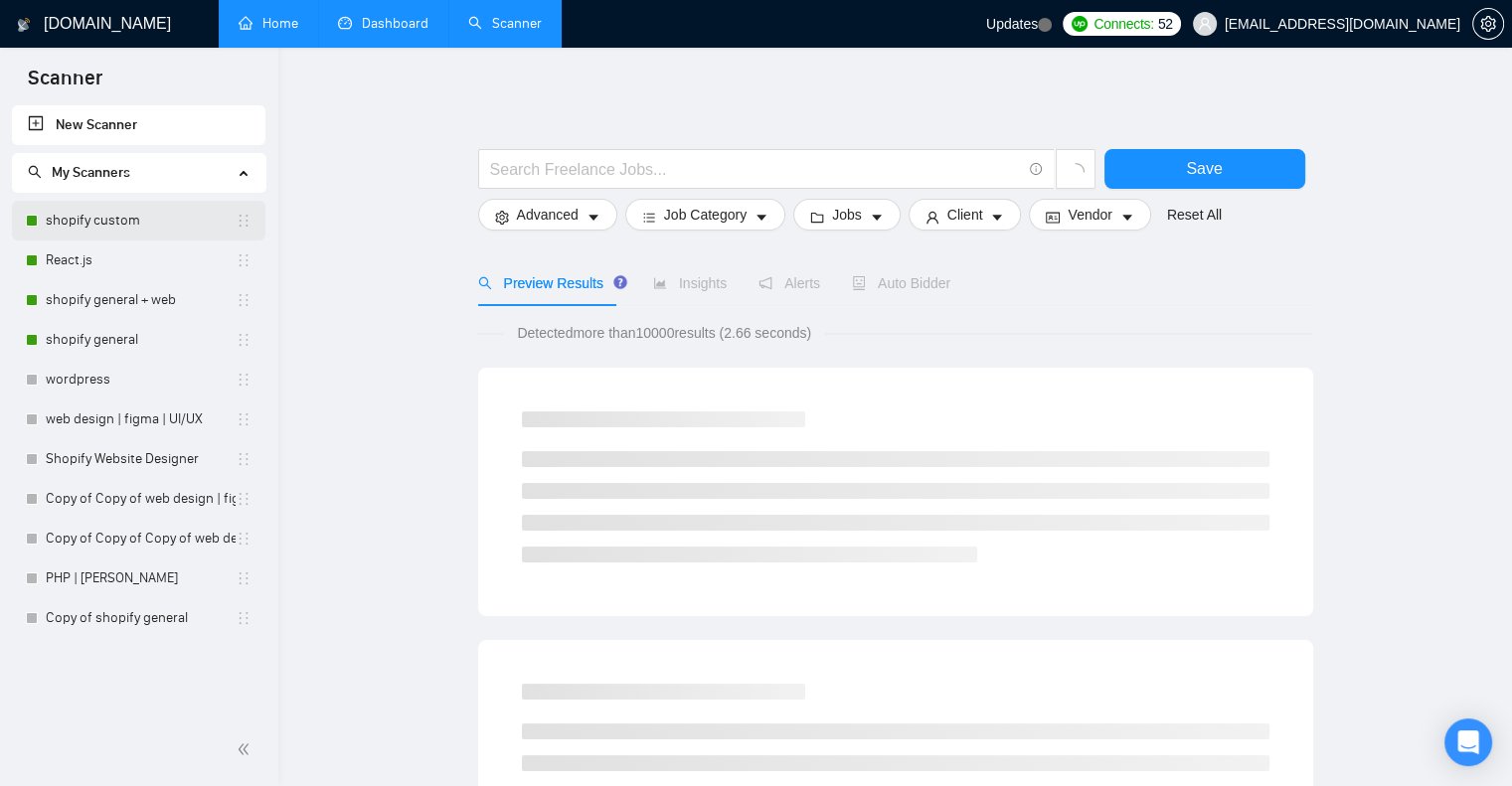 click on "shopify custom" at bounding box center (140, 221) 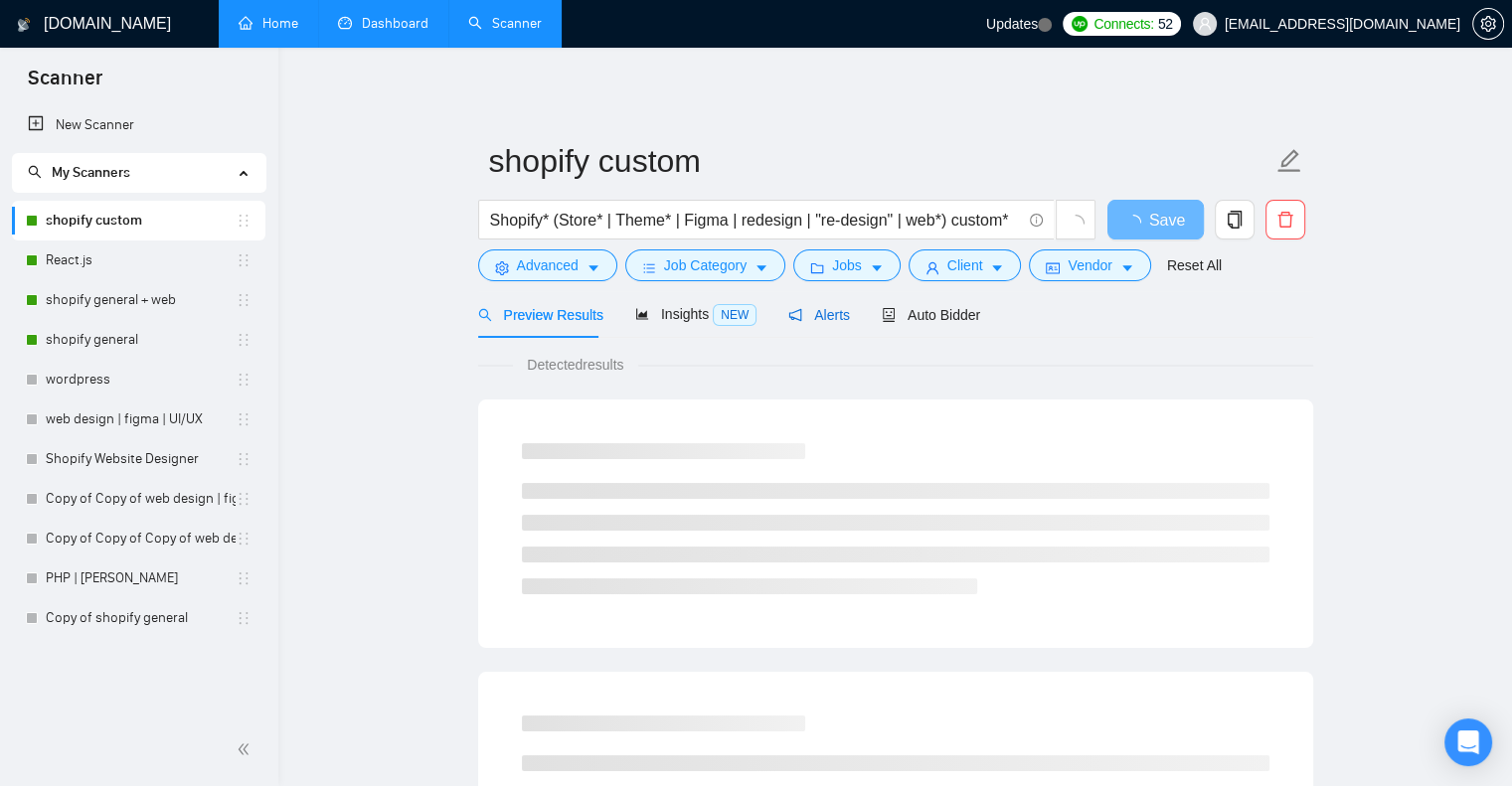 click on "Alerts" at bounding box center (819, 315) 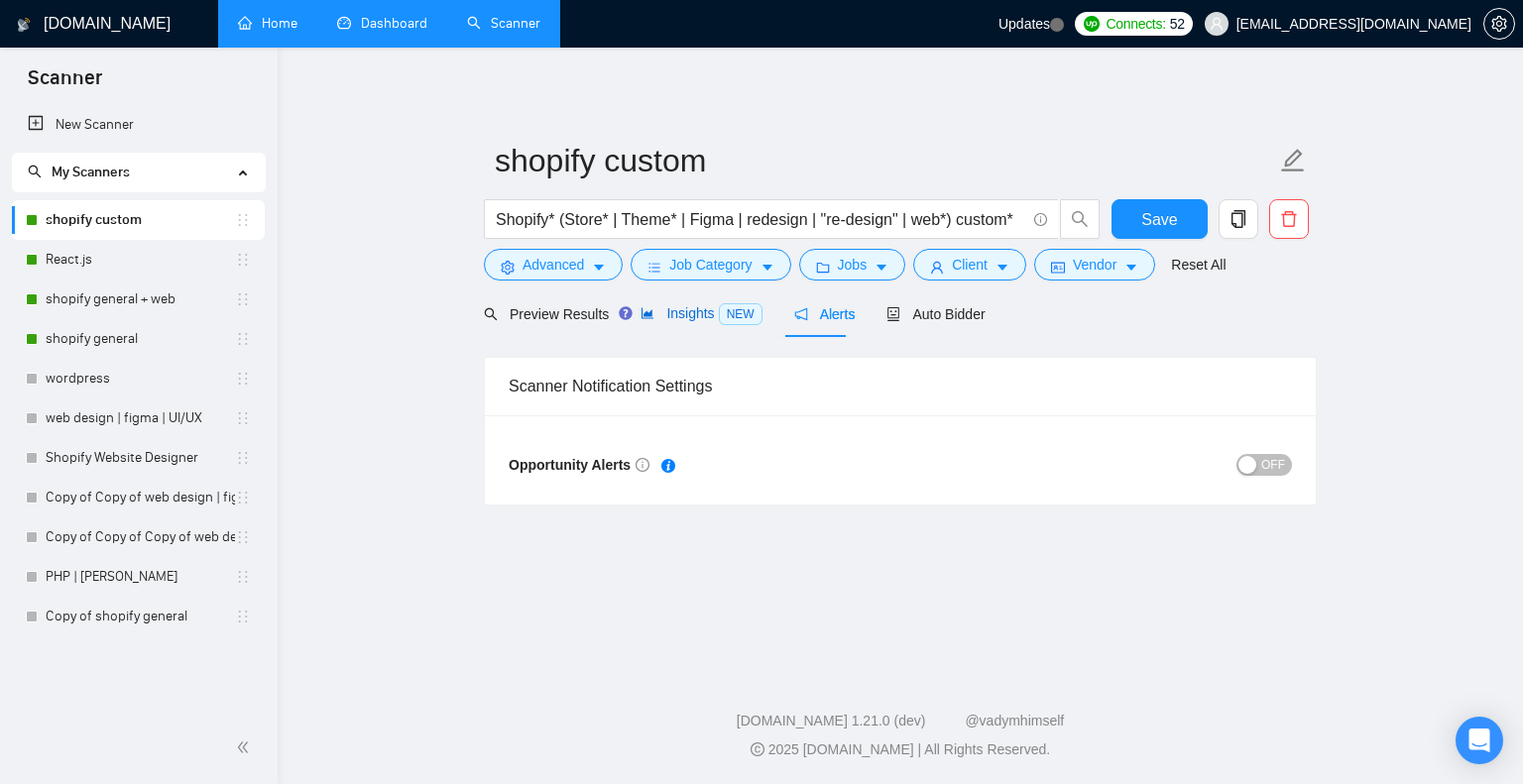 click on "Insights NEW" at bounding box center (701, 313) 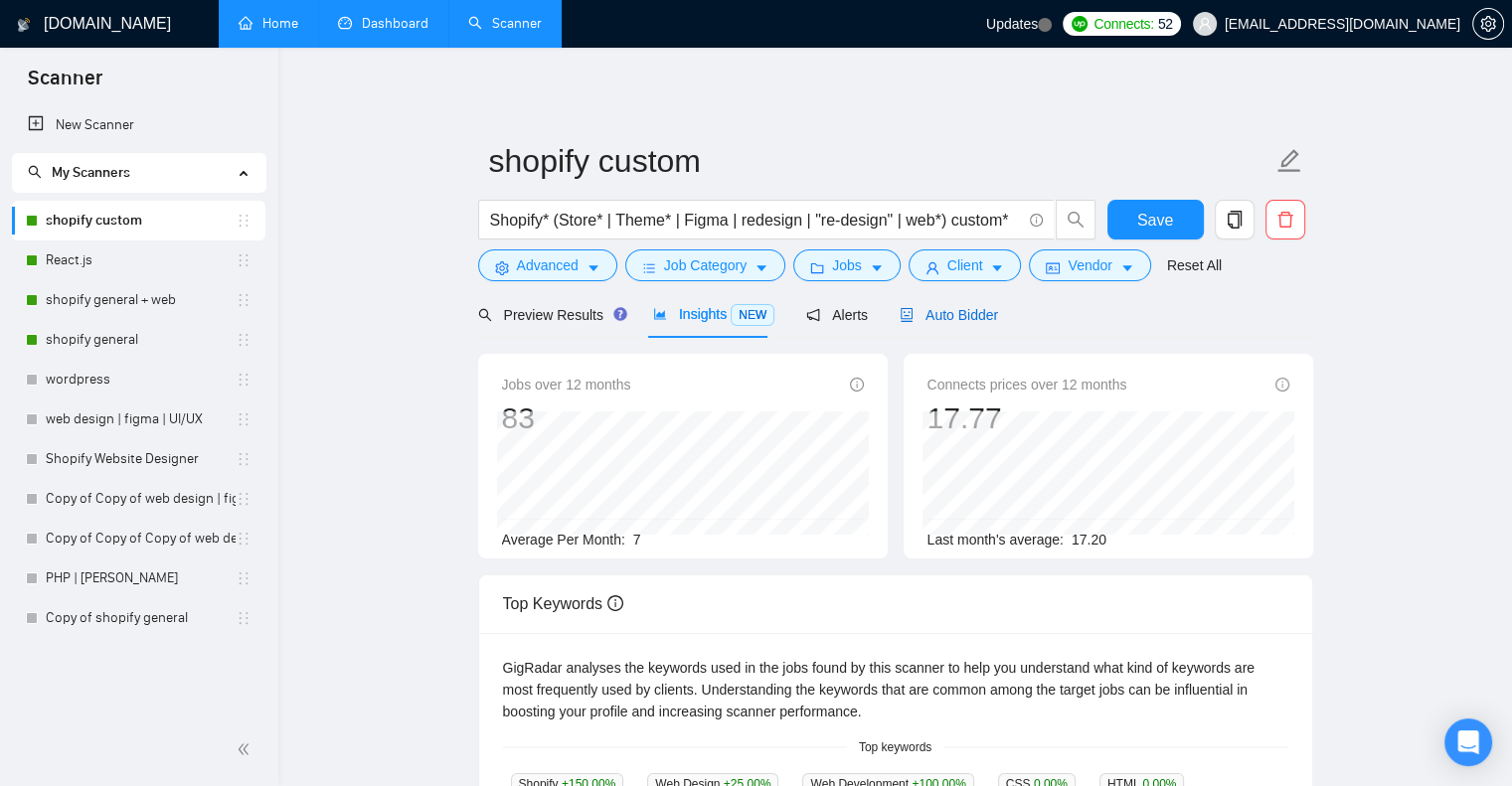 click on "Auto Bidder" at bounding box center (948, 315) 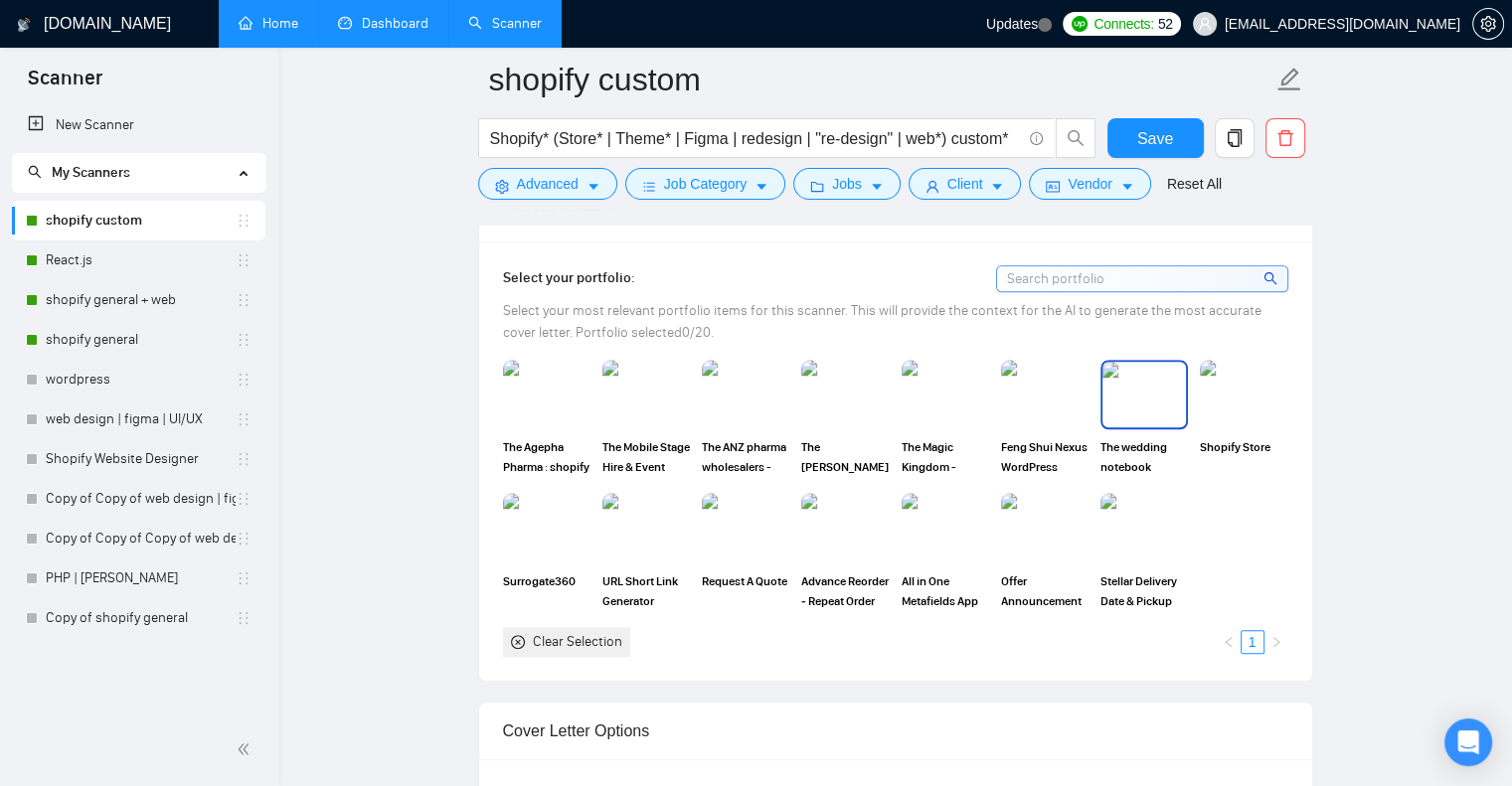 scroll, scrollTop: 1655, scrollLeft: 0, axis: vertical 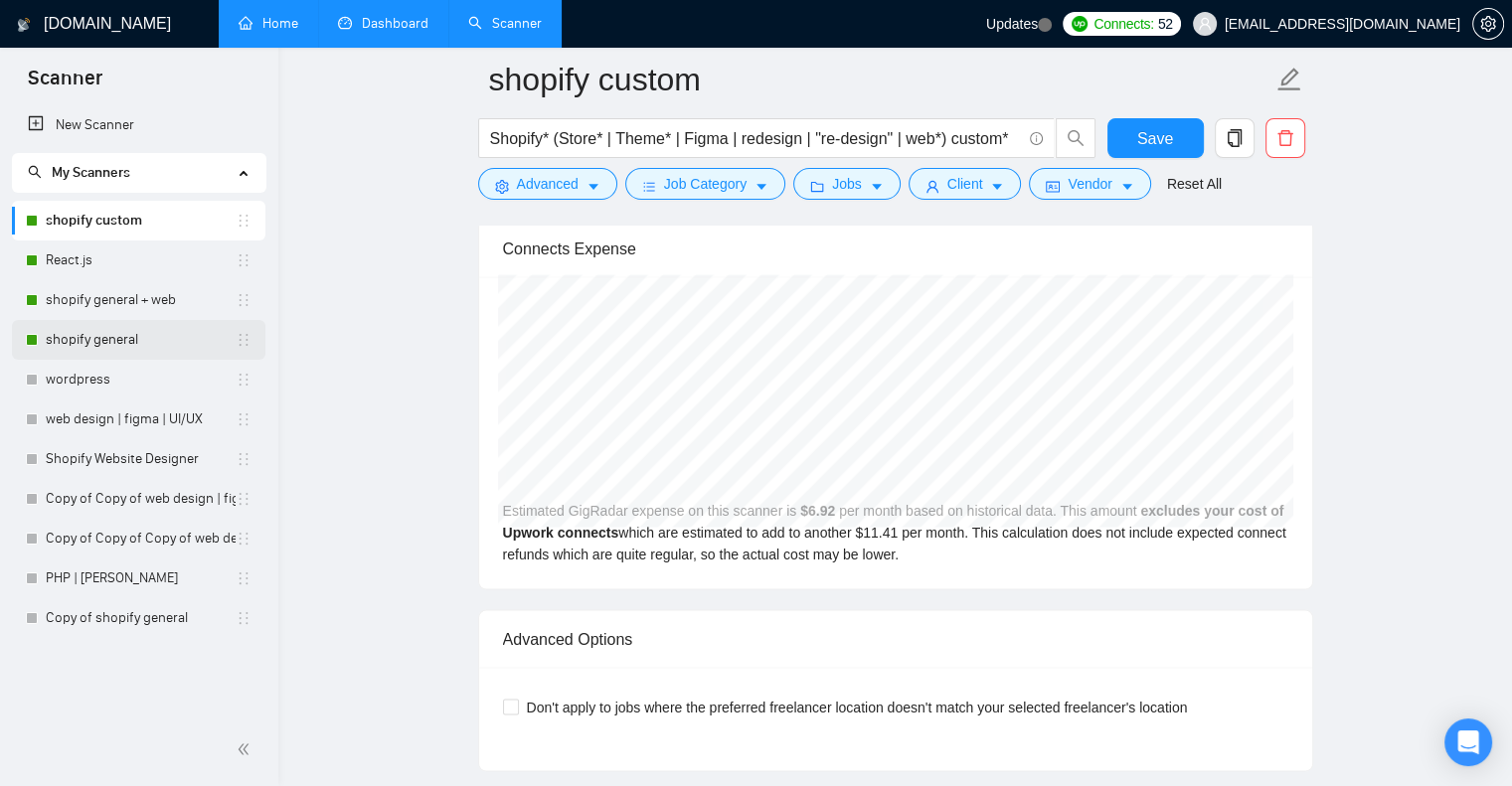 click on "shopify general" at bounding box center (140, 340) 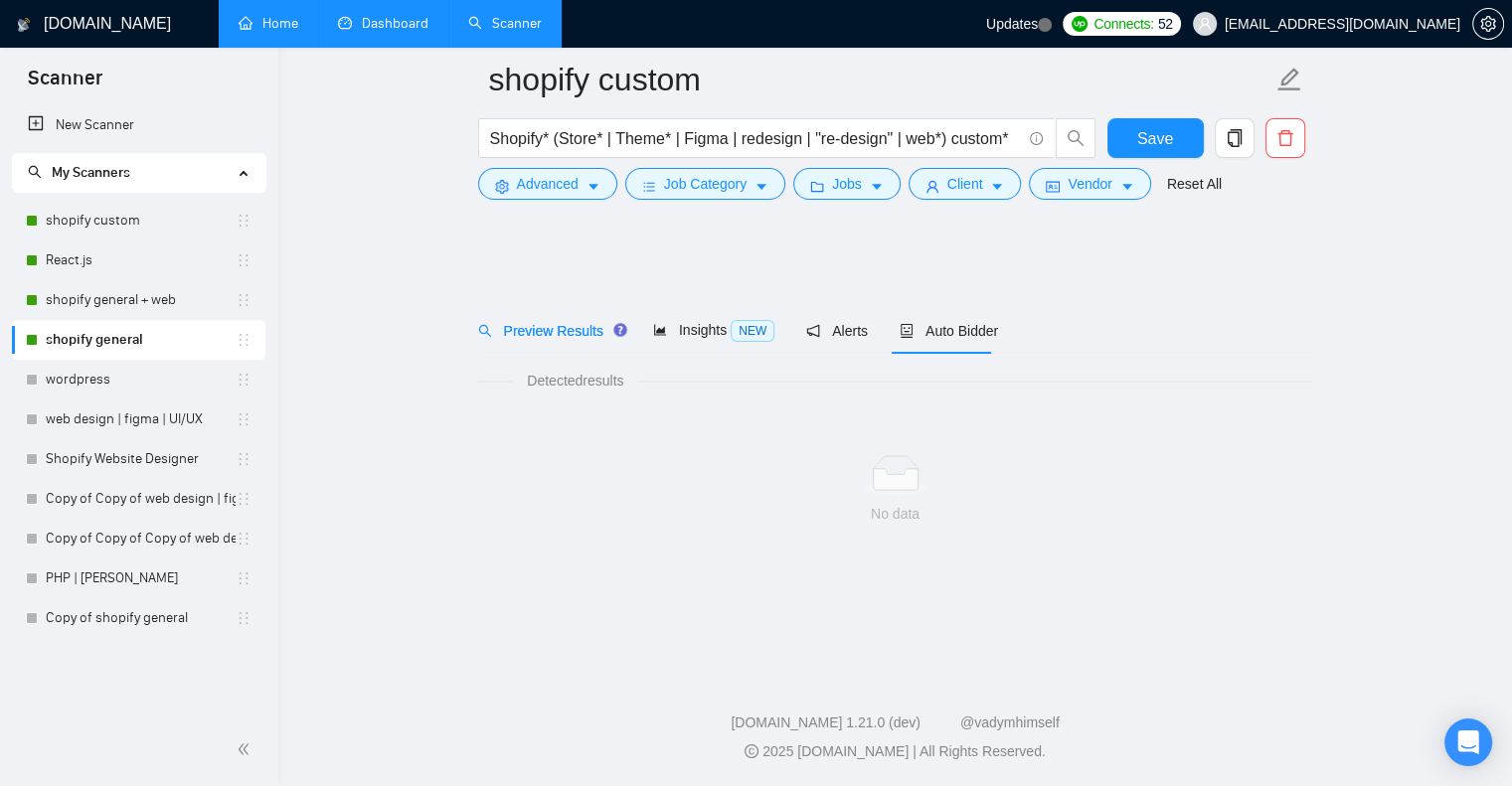scroll, scrollTop: 0, scrollLeft: 0, axis: both 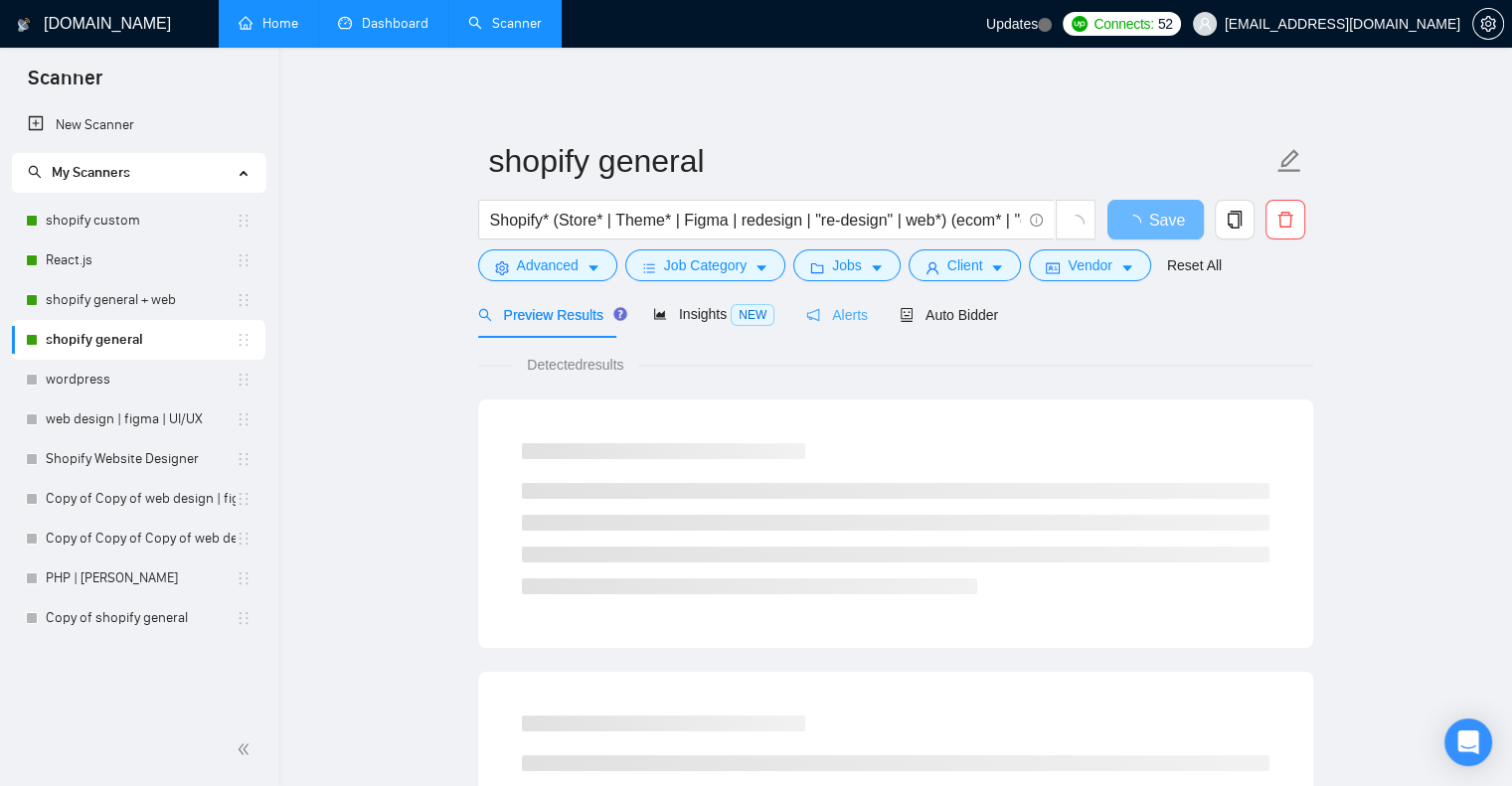 click on "Alerts" at bounding box center [837, 314] 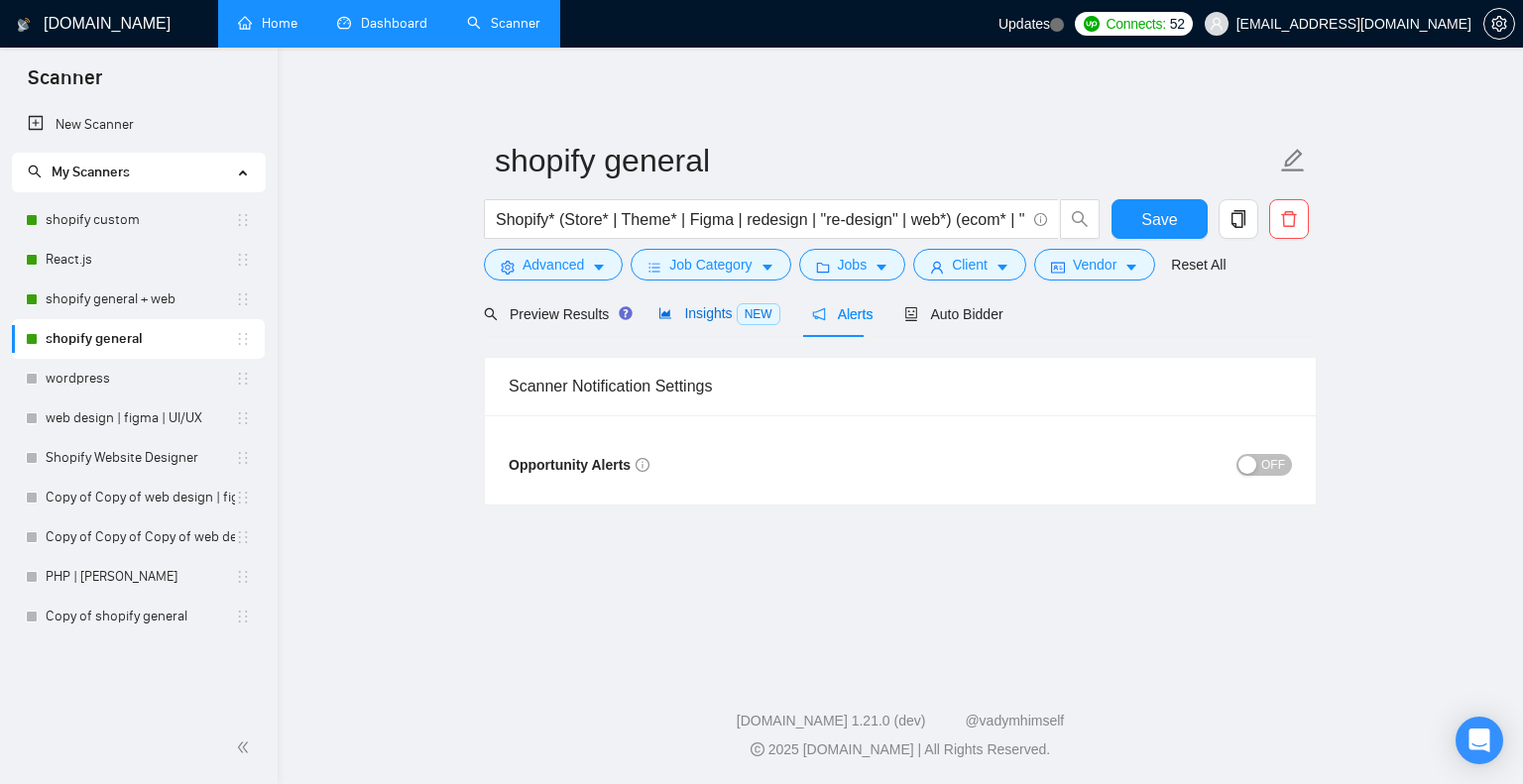 click on "NEW" at bounding box center (759, 314) 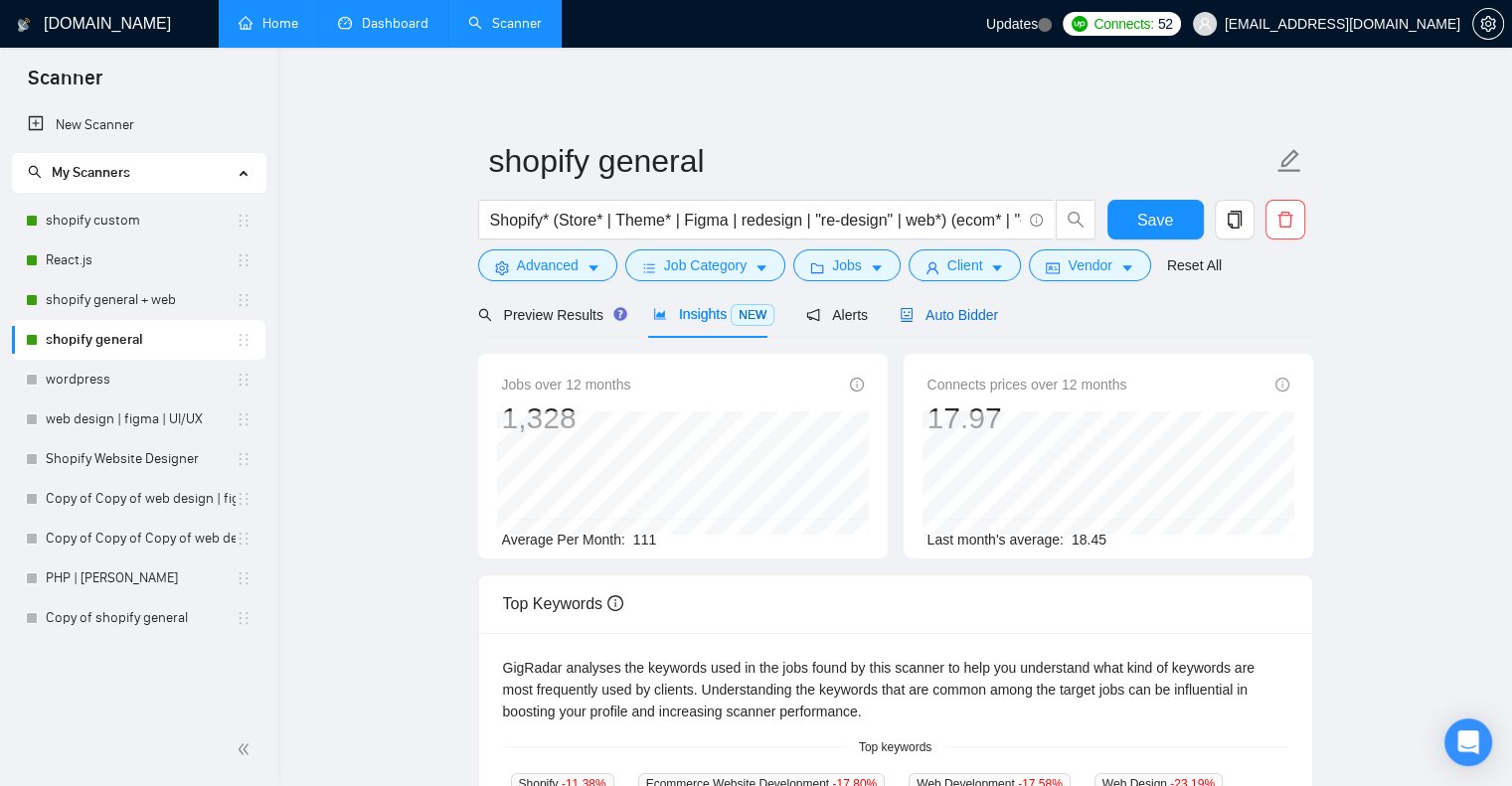 click on "Auto Bidder" at bounding box center [948, 315] 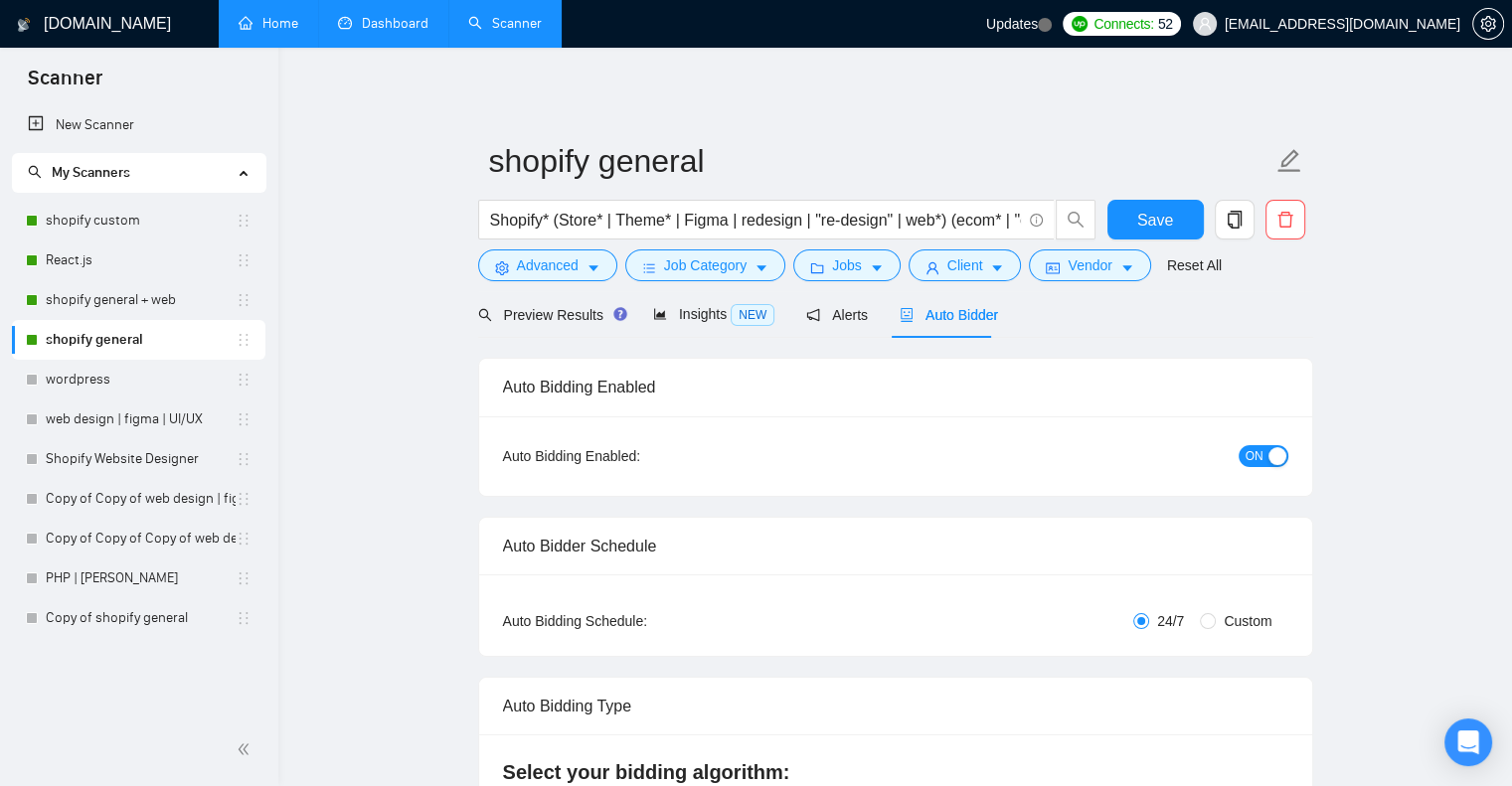 type 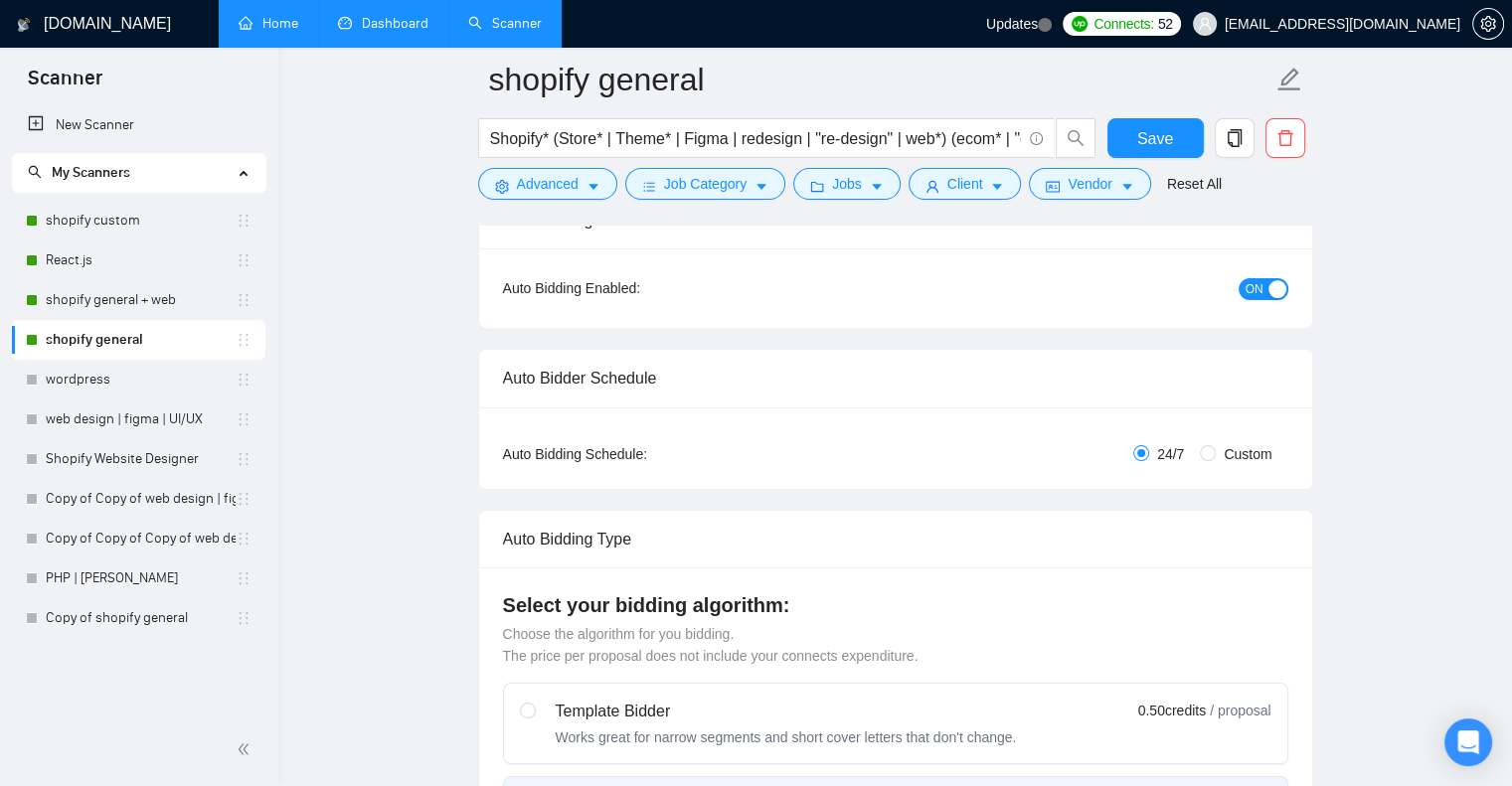 scroll, scrollTop: 530, scrollLeft: 0, axis: vertical 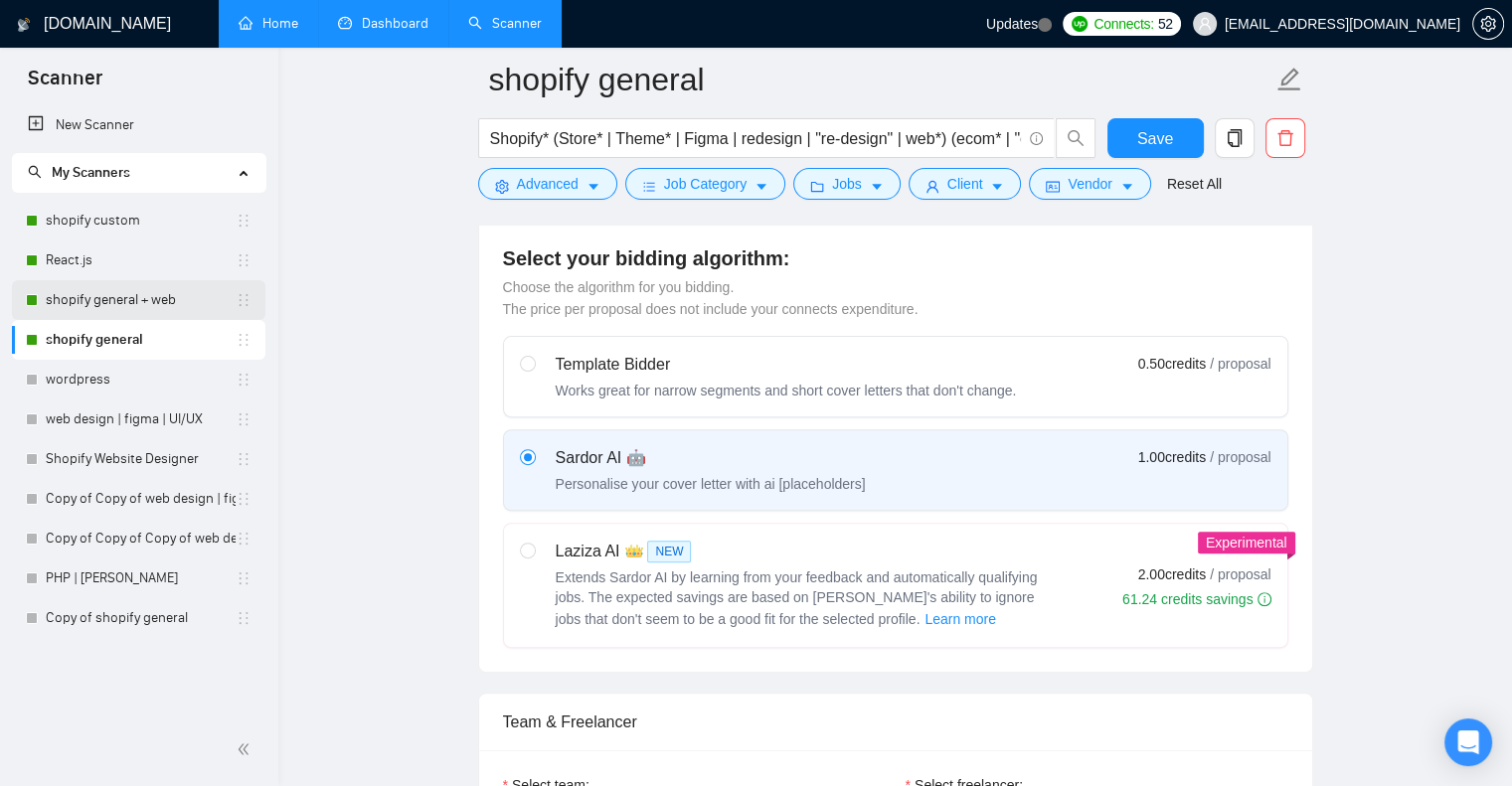 click on "shopify general + web" at bounding box center [140, 300] 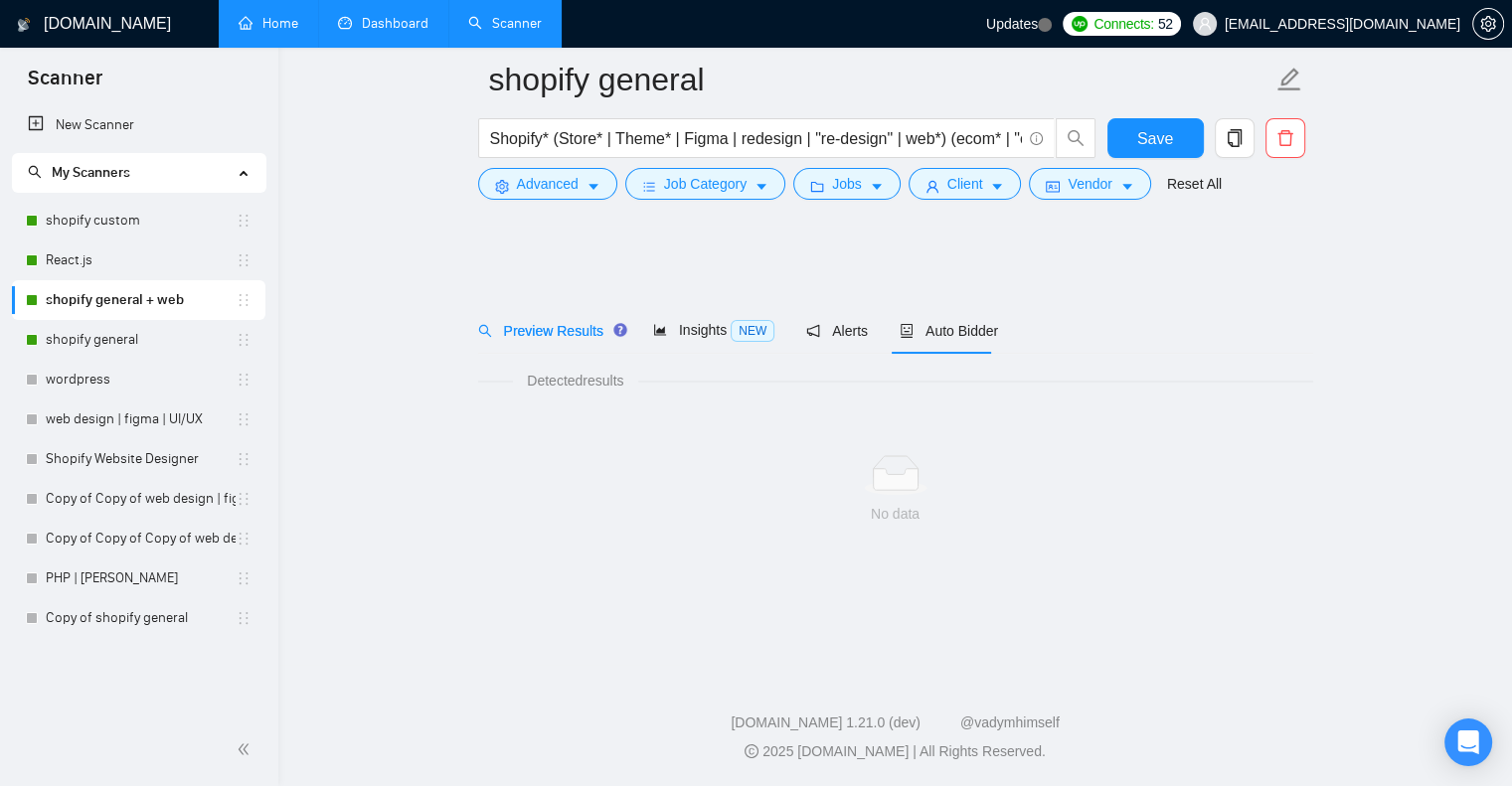 scroll, scrollTop: 0, scrollLeft: 0, axis: both 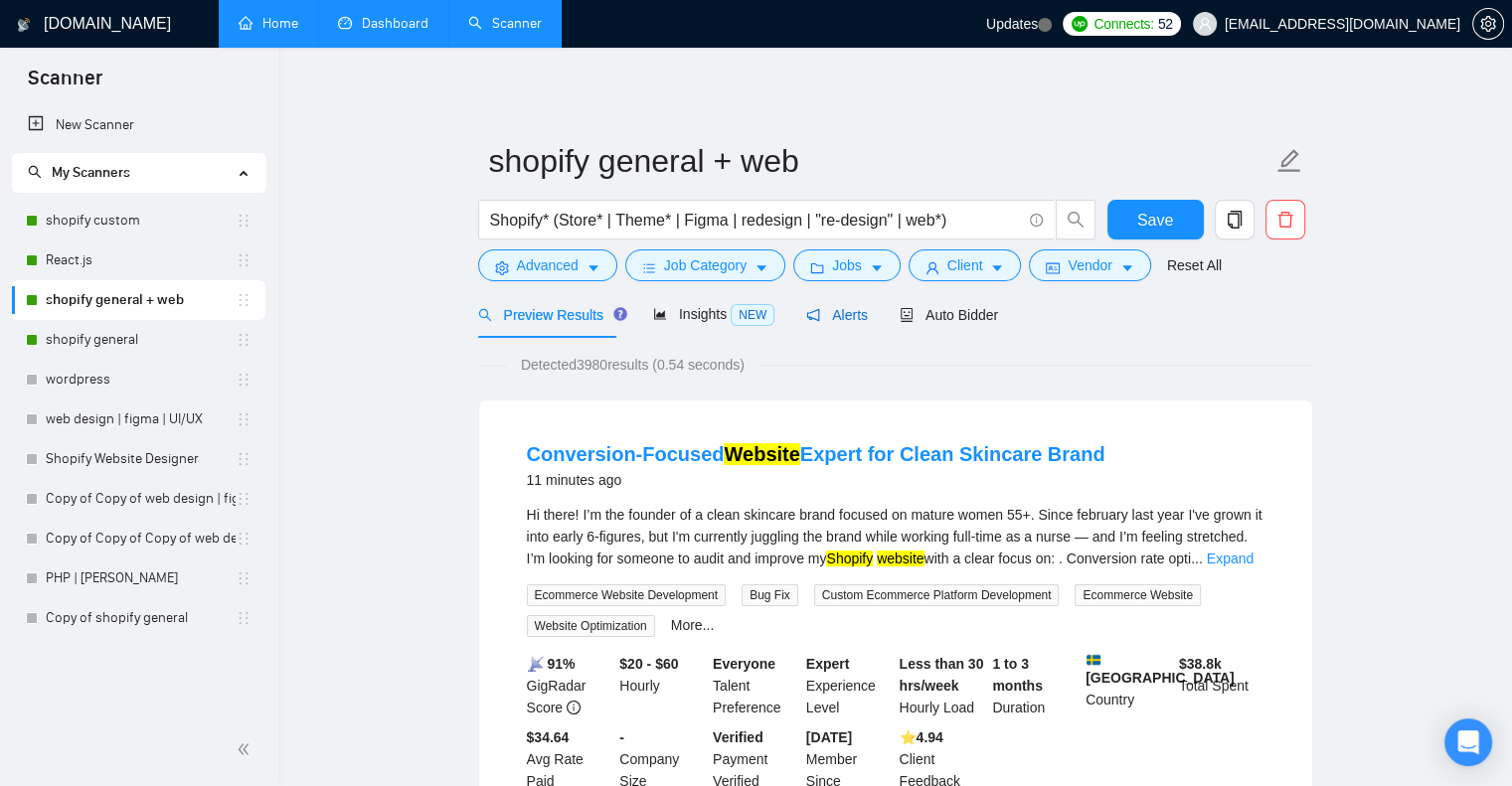 click on "Alerts" at bounding box center (837, 315) 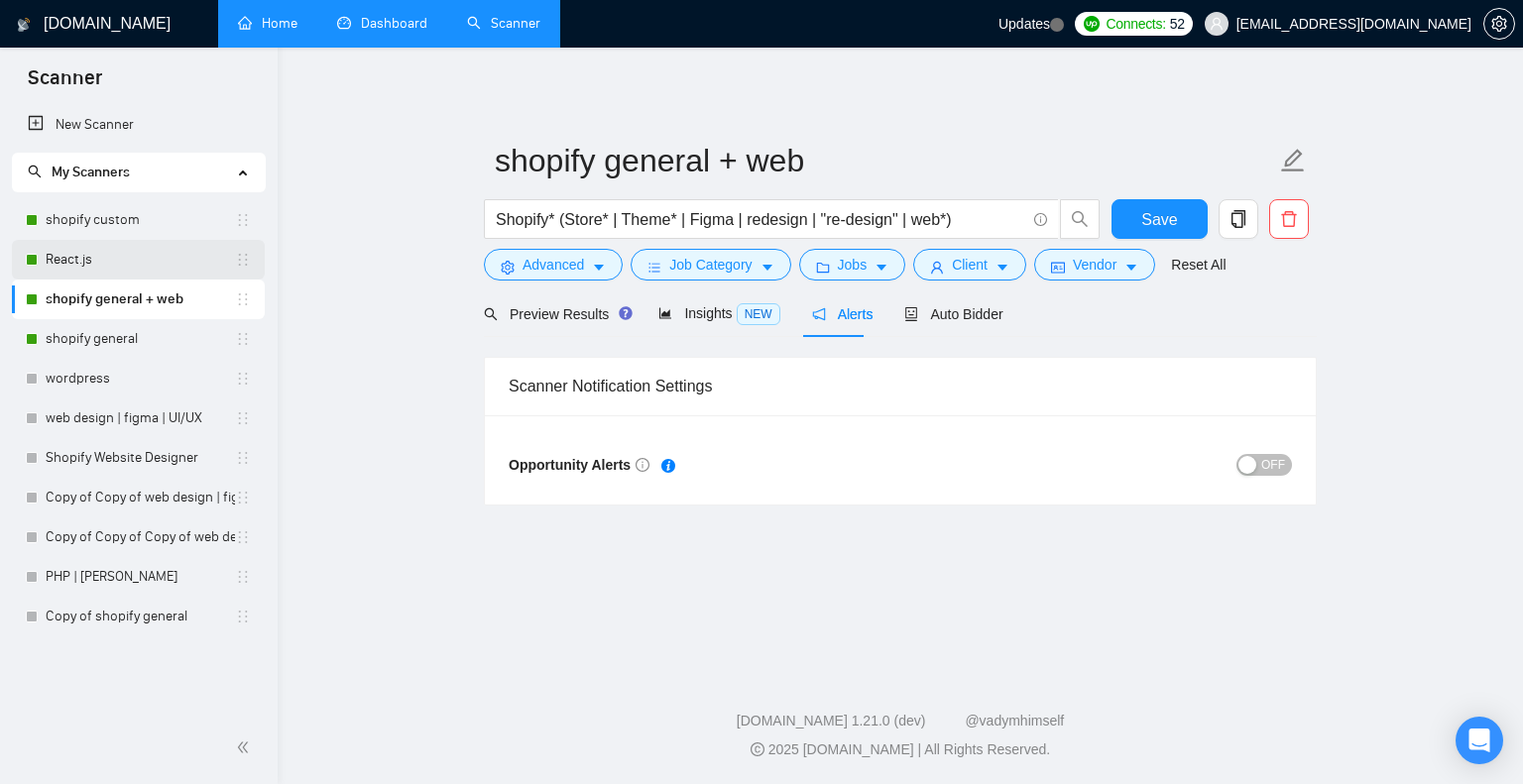 click on "React.js" at bounding box center [140, 260] 